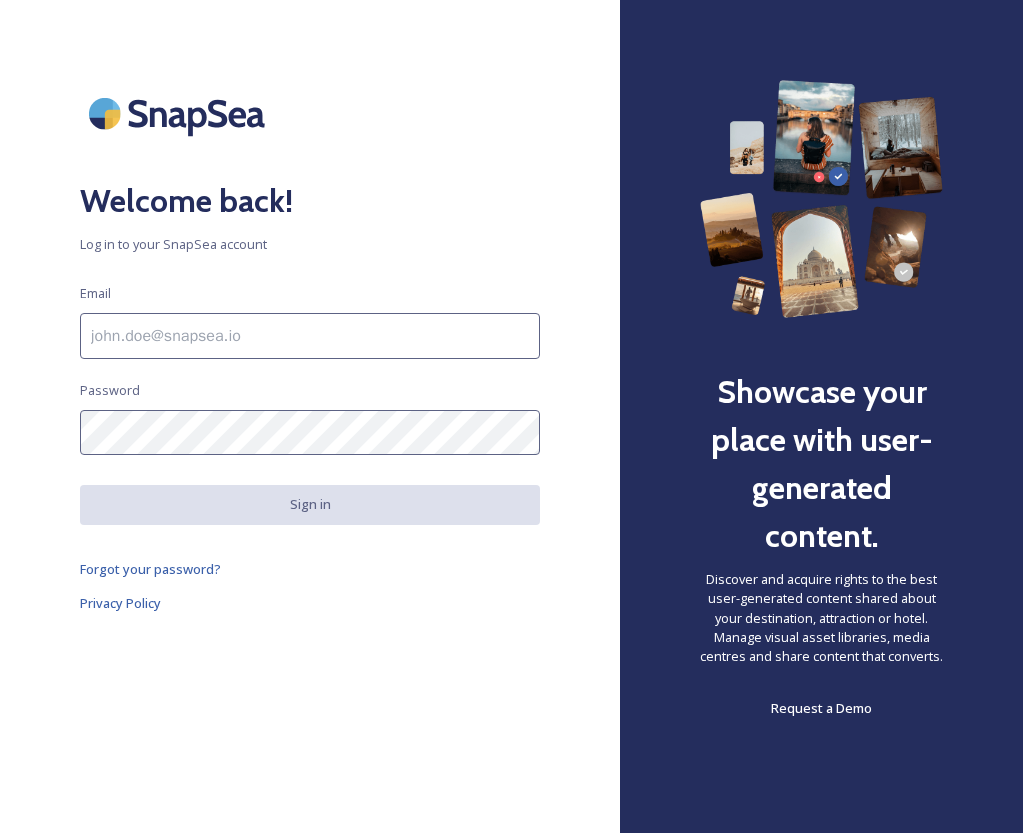 scroll, scrollTop: 0, scrollLeft: 0, axis: both 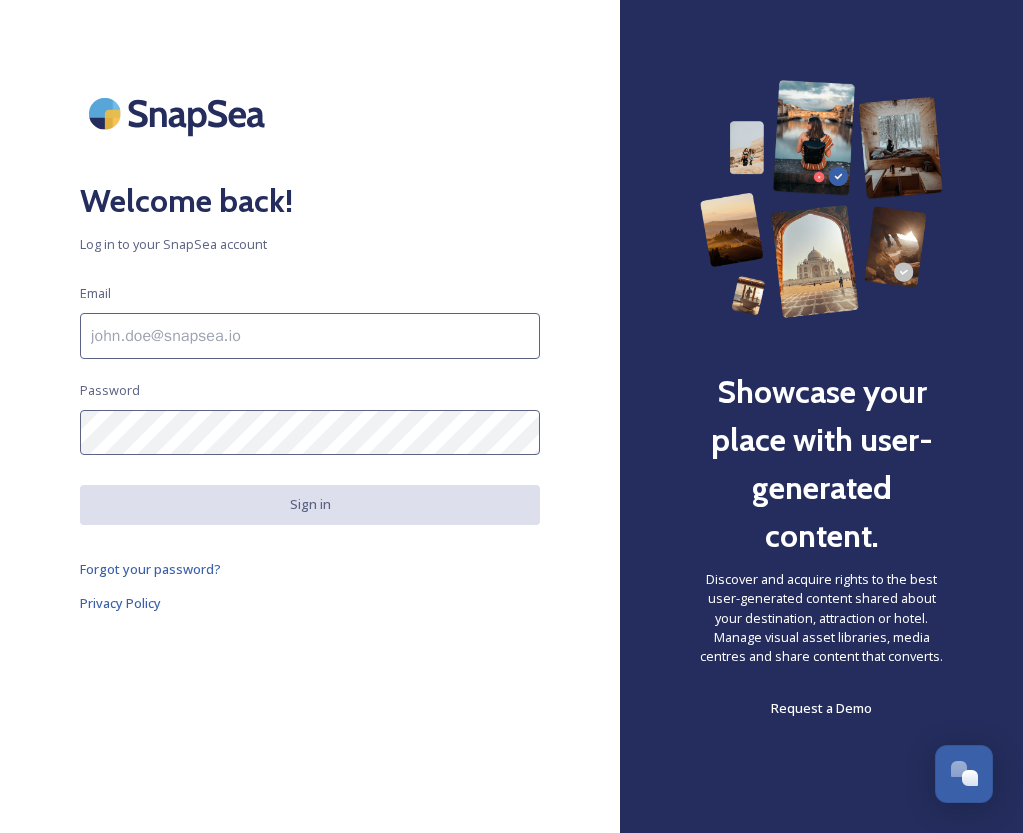 click at bounding box center (310, 336) 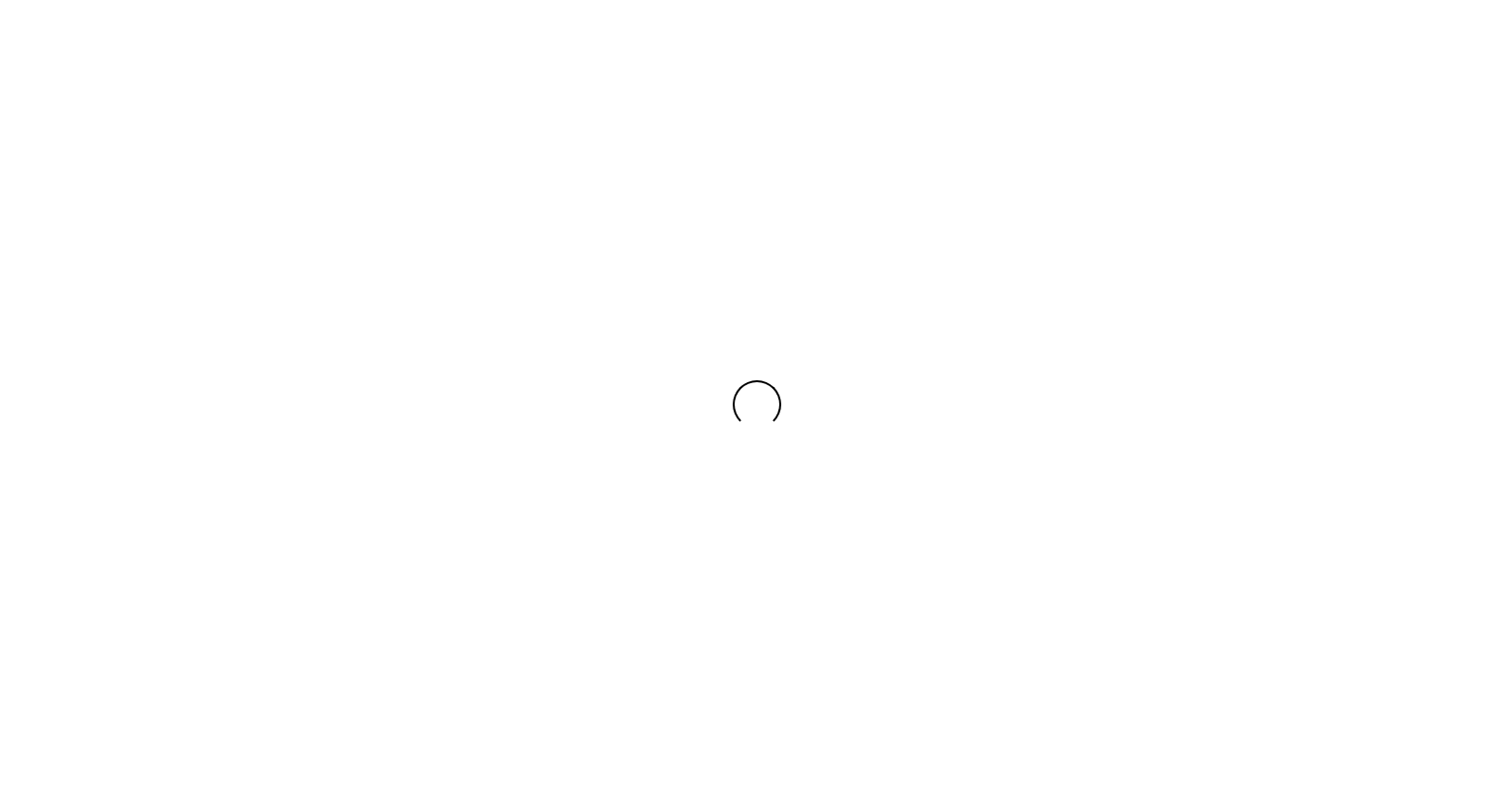 scroll, scrollTop: 0, scrollLeft: 0, axis: both 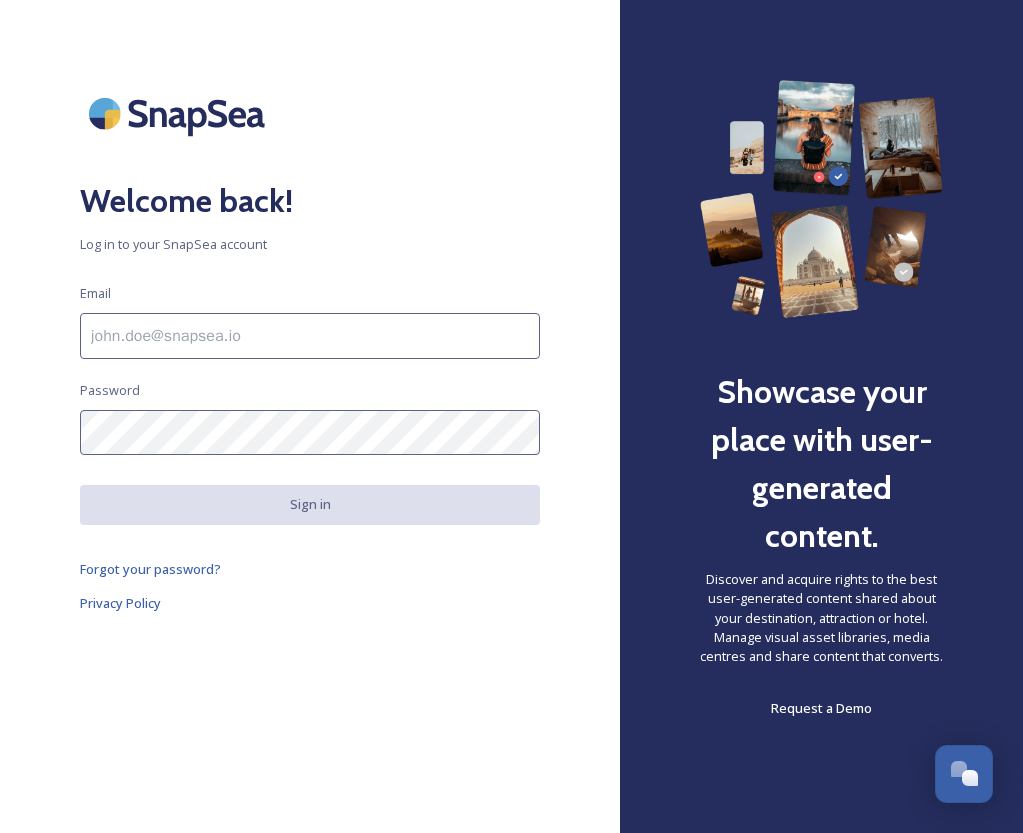 click at bounding box center (310, 336) 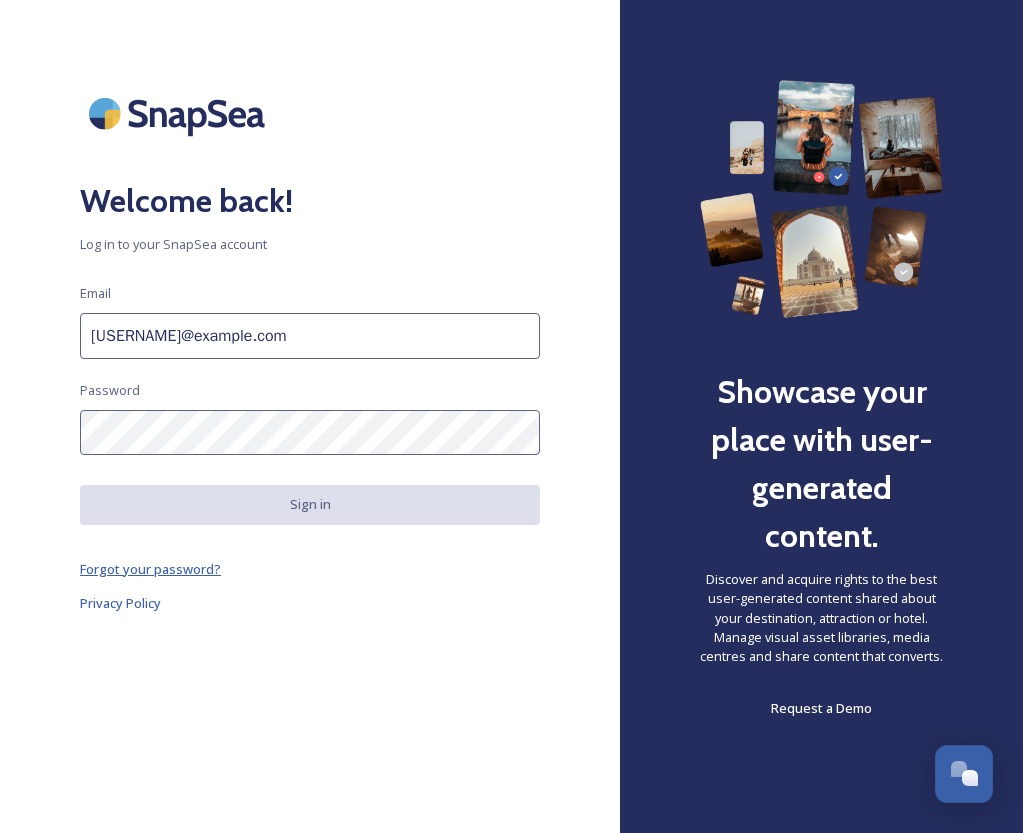 click on "Forgot your password?" at bounding box center (150, 569) 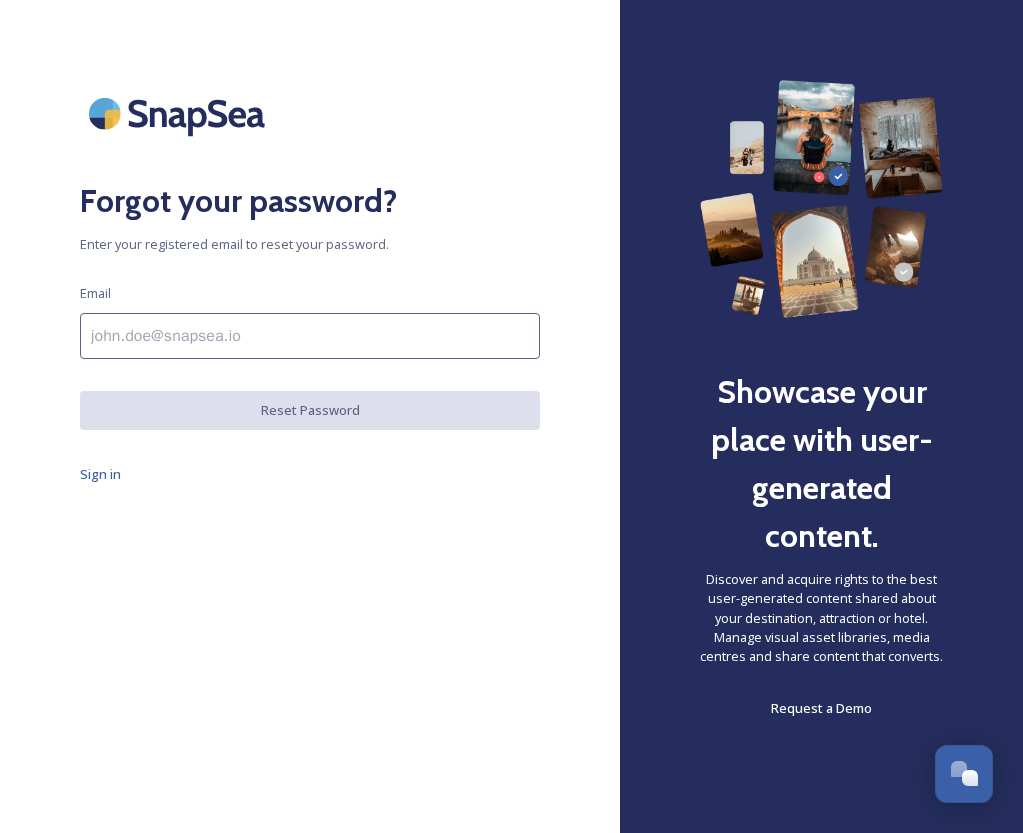 click at bounding box center (310, 336) 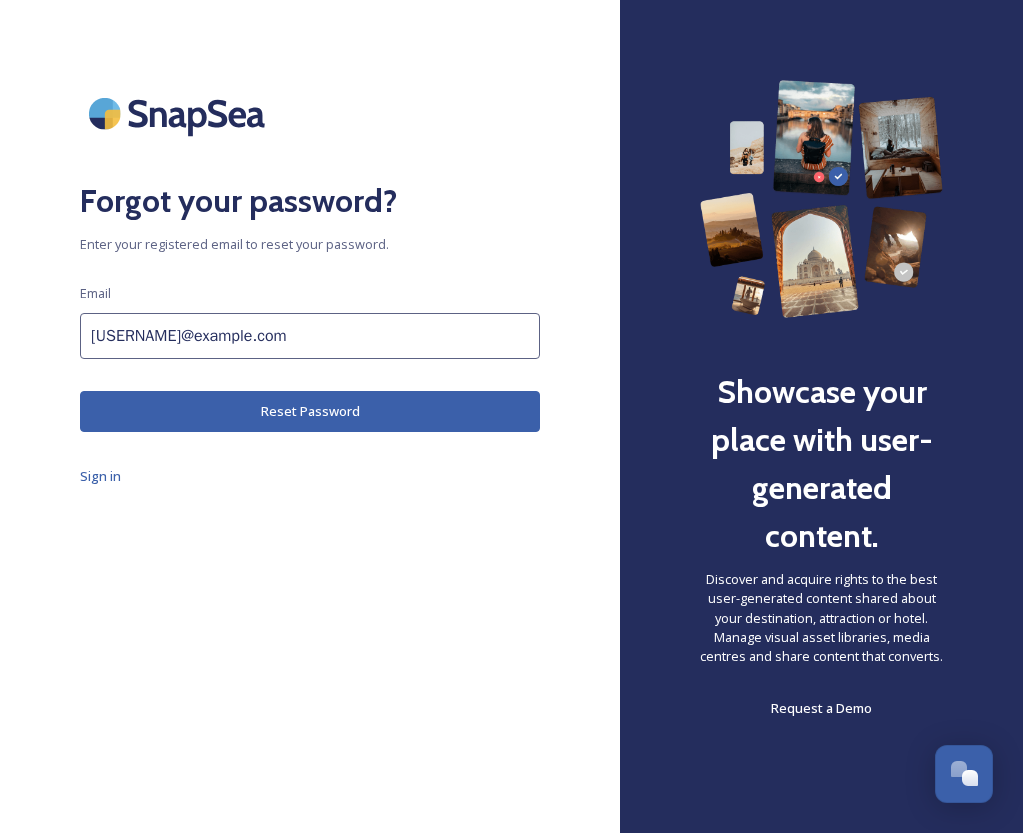 click on "Reset Password" at bounding box center (310, 411) 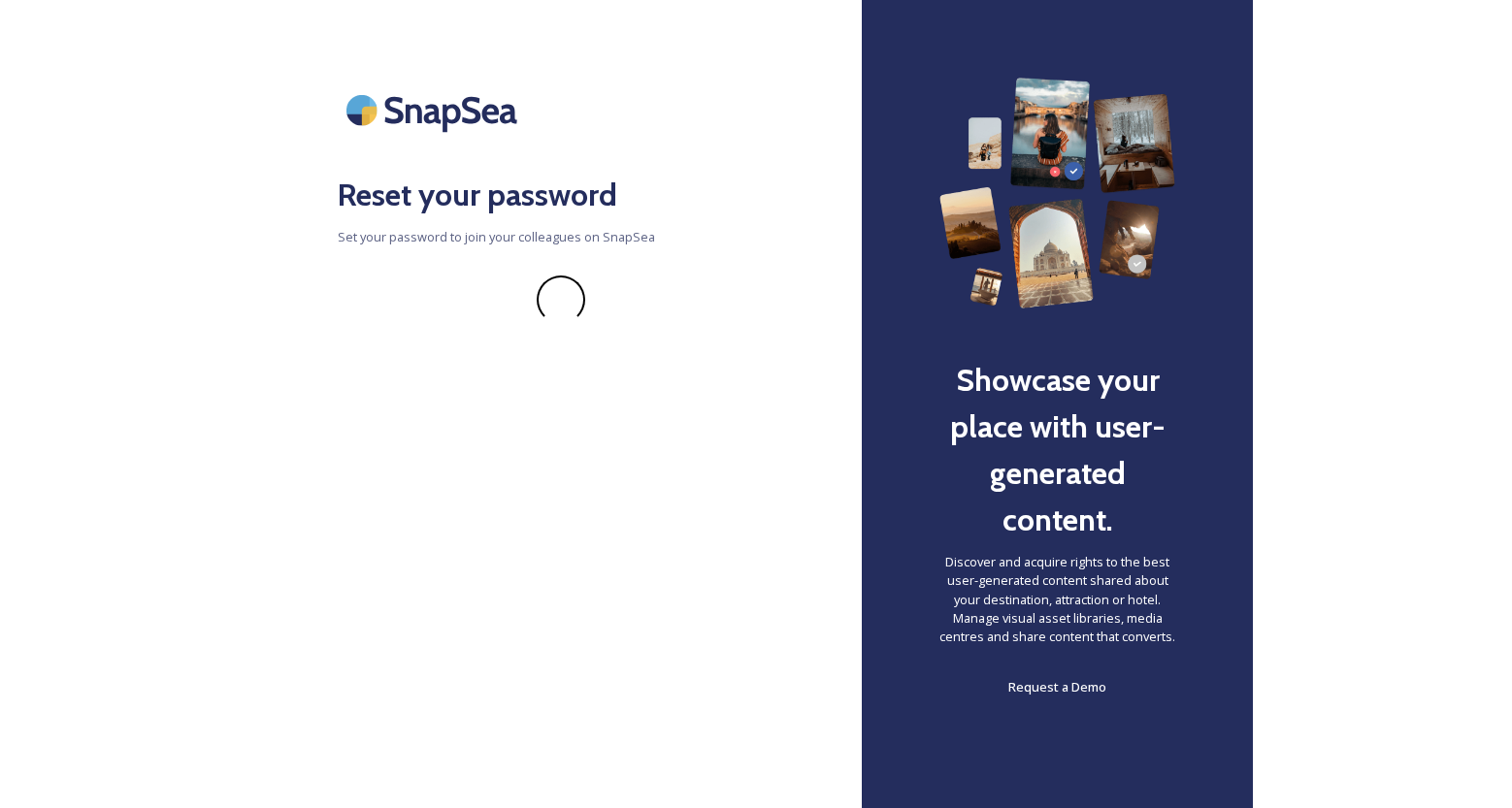 scroll, scrollTop: 0, scrollLeft: 0, axis: both 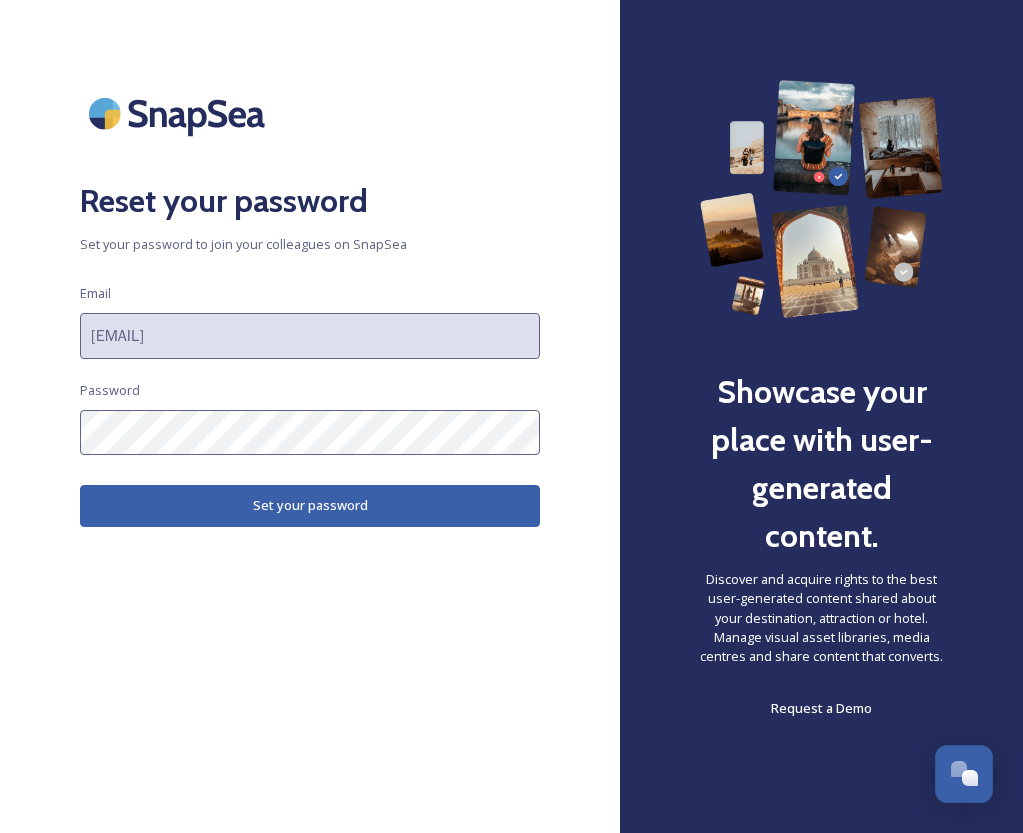 click on "Reset your password Set your password to join your colleagues on SnapSea Email [EMAIL] Password Set your password" at bounding box center [310, 416] 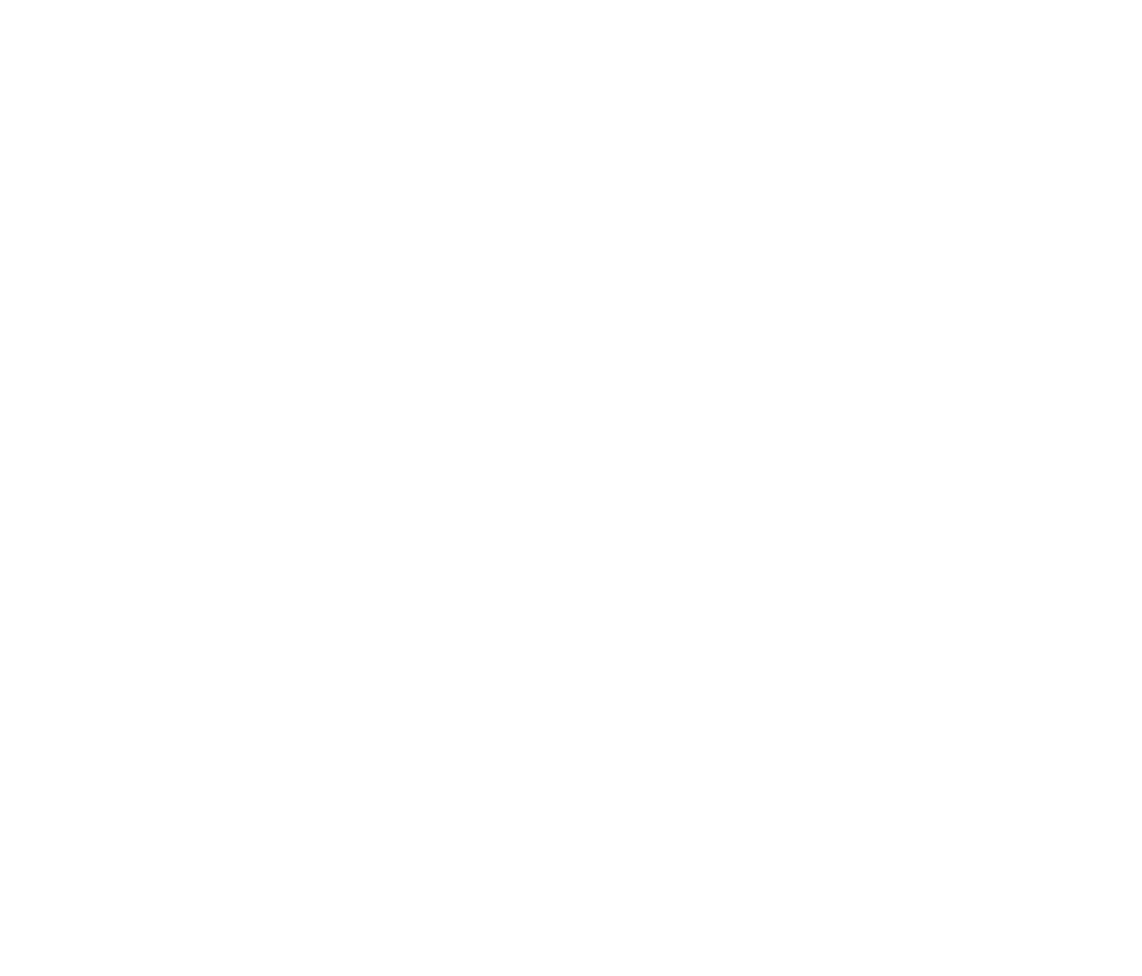 scroll, scrollTop: 0, scrollLeft: 0, axis: both 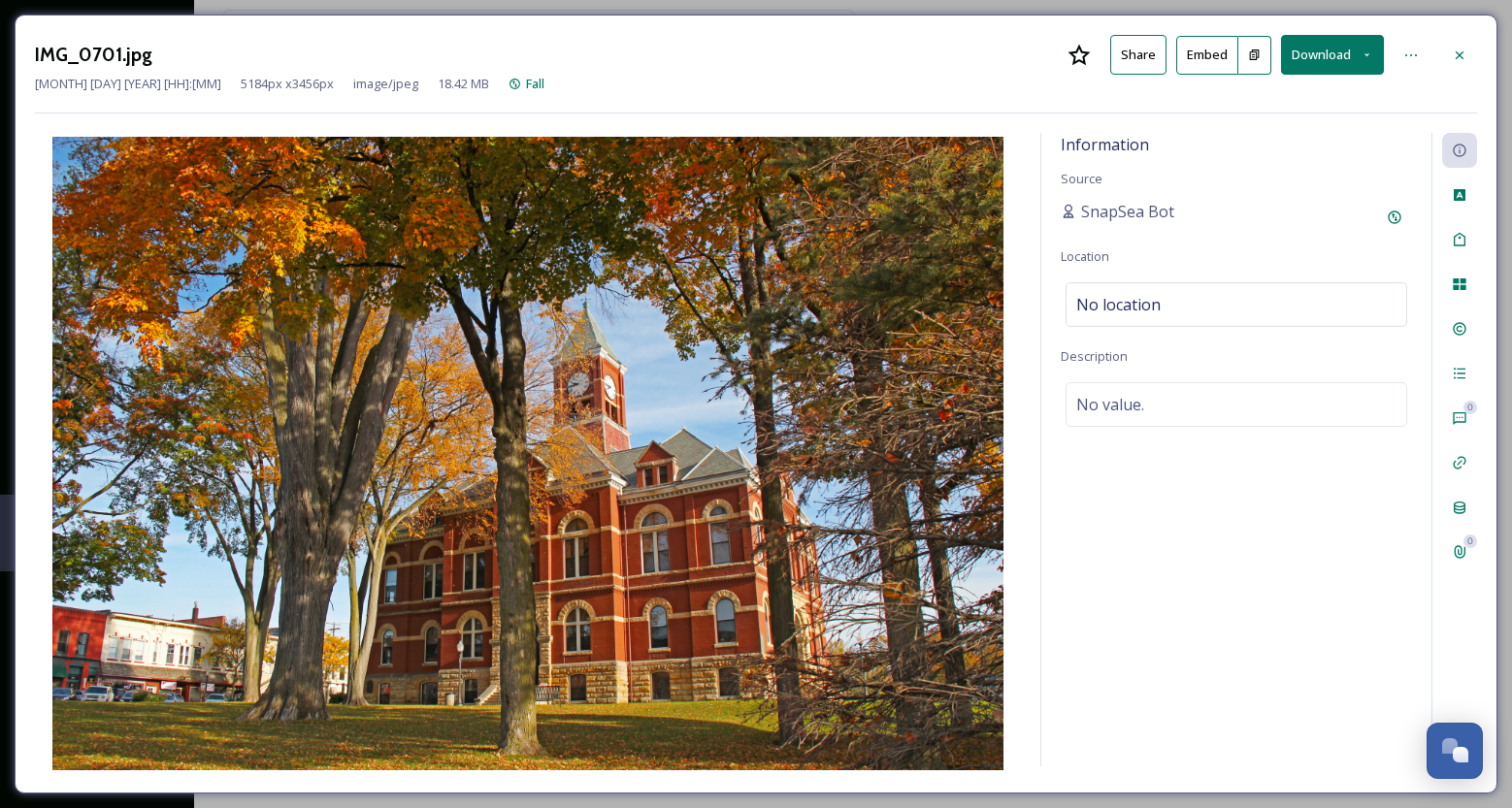 click on "Download" at bounding box center [1332, 54] 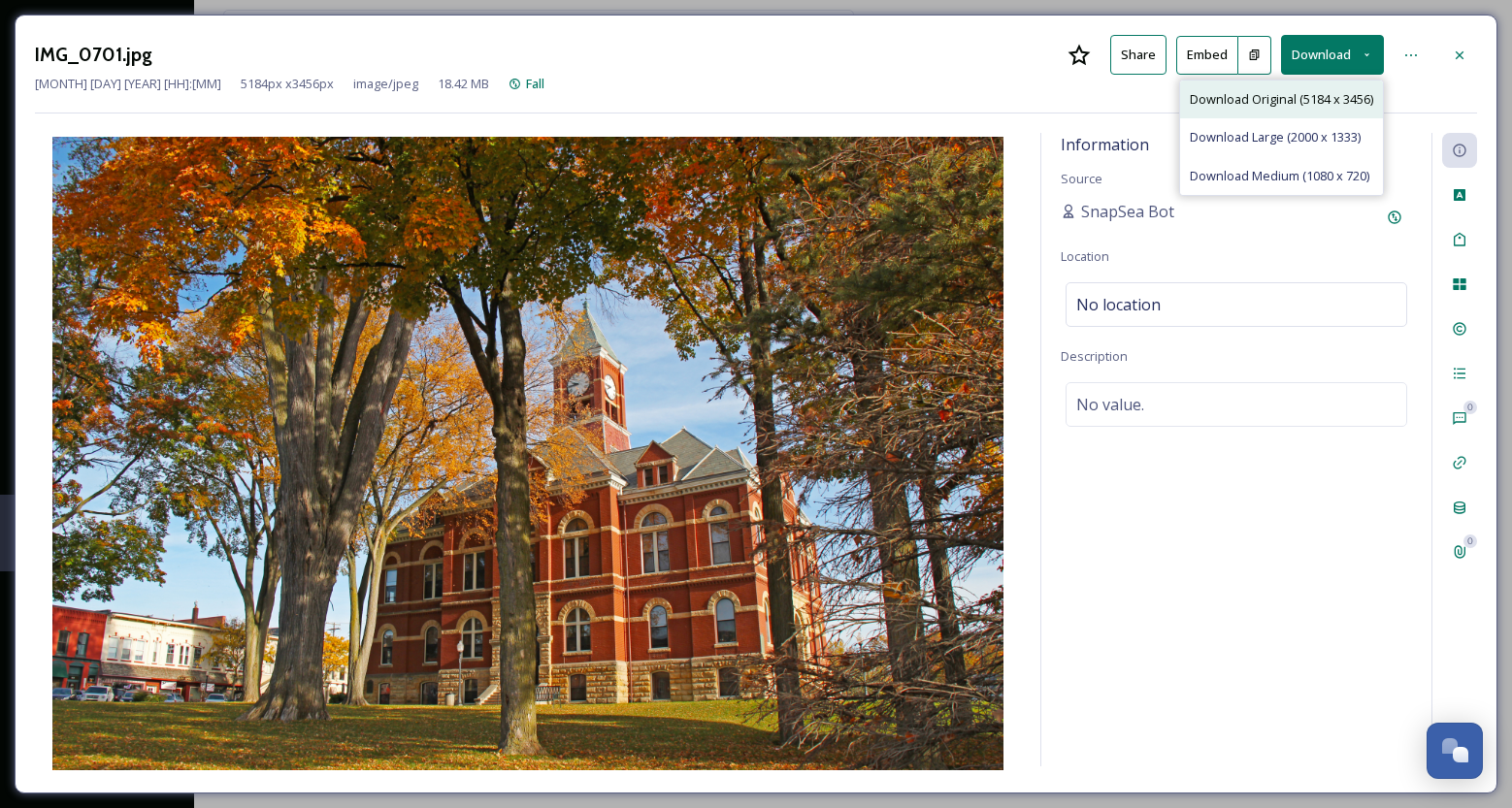 click on "Download Original (5184 x 3456)" at bounding box center (1281, 99) 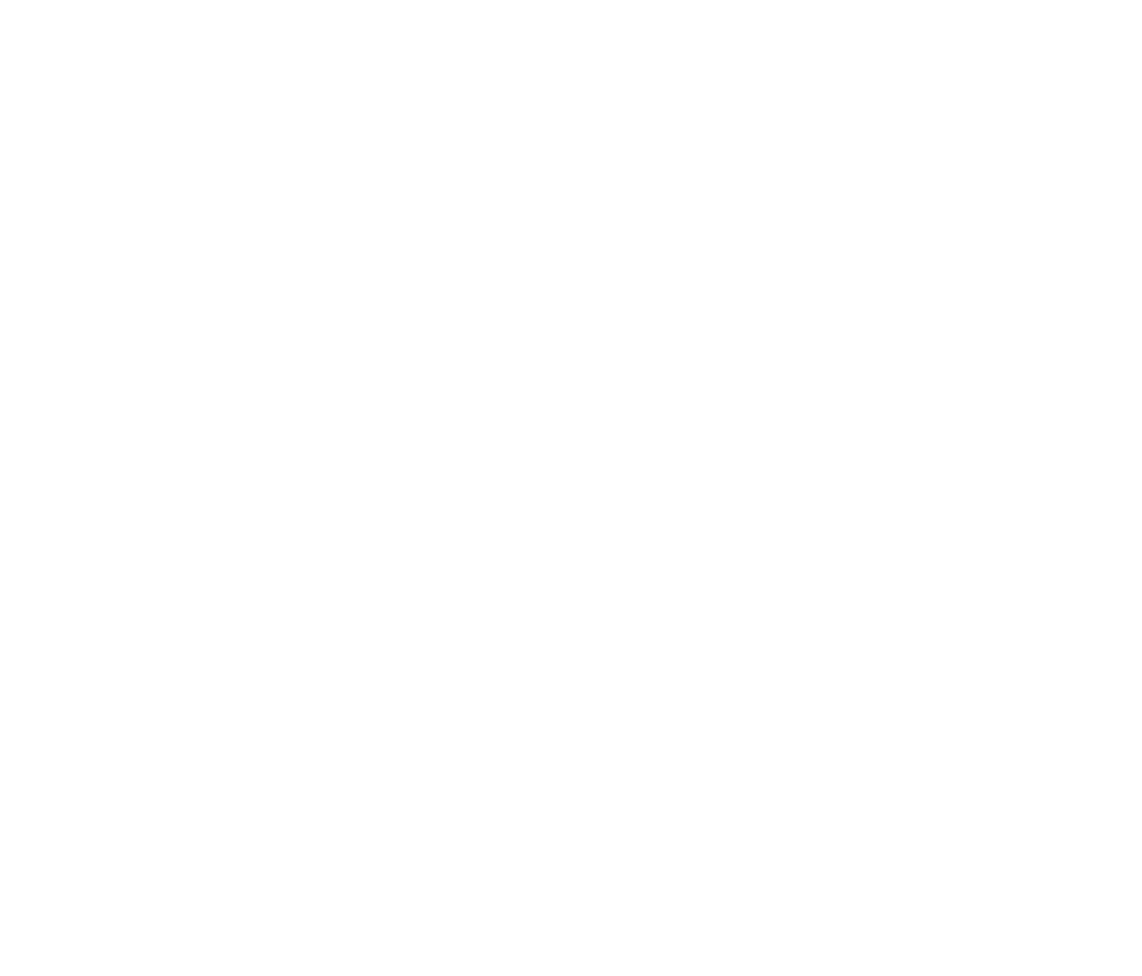 scroll, scrollTop: 0, scrollLeft: 0, axis: both 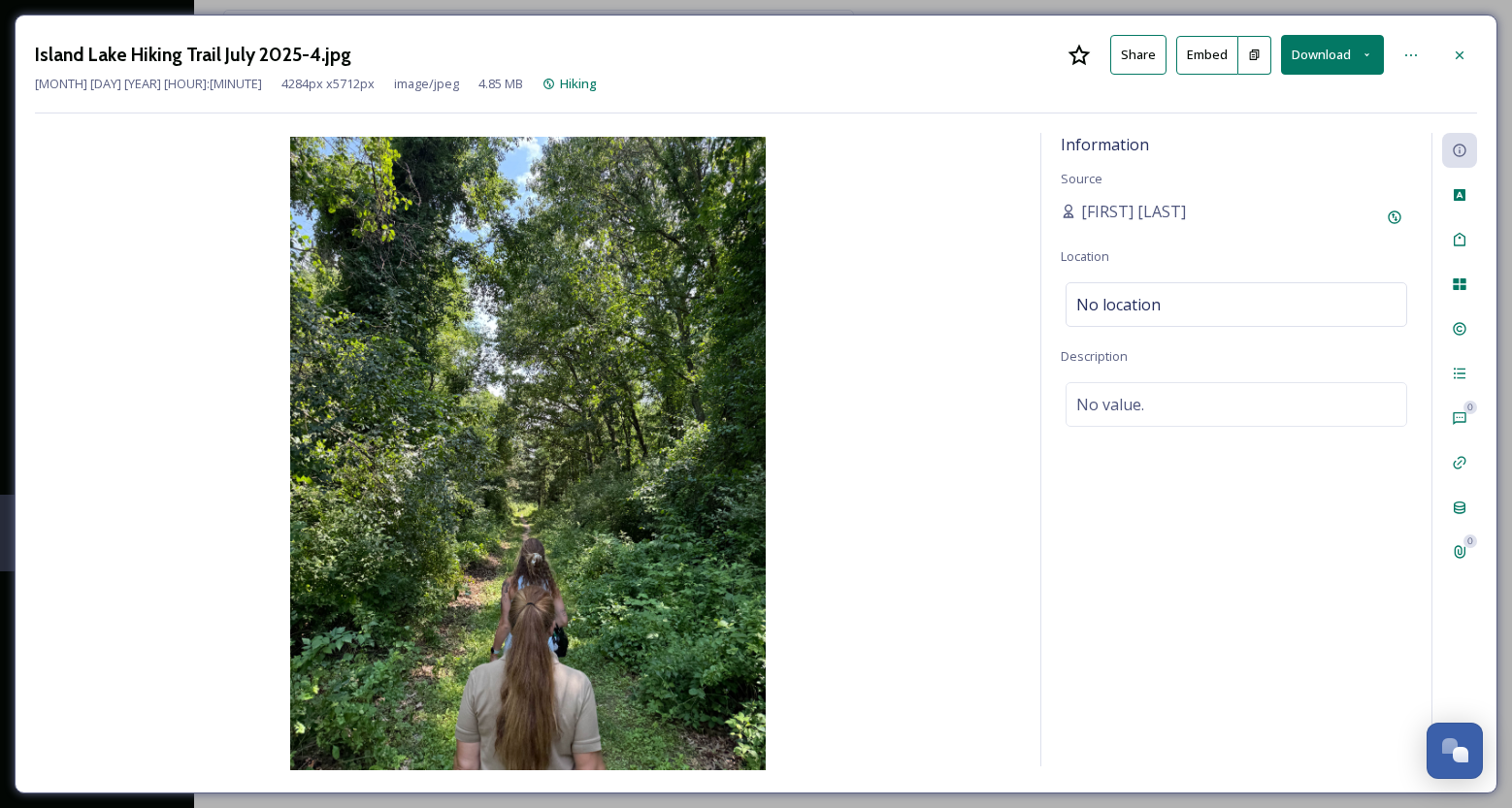 click on "Download" at bounding box center (1332, 54) 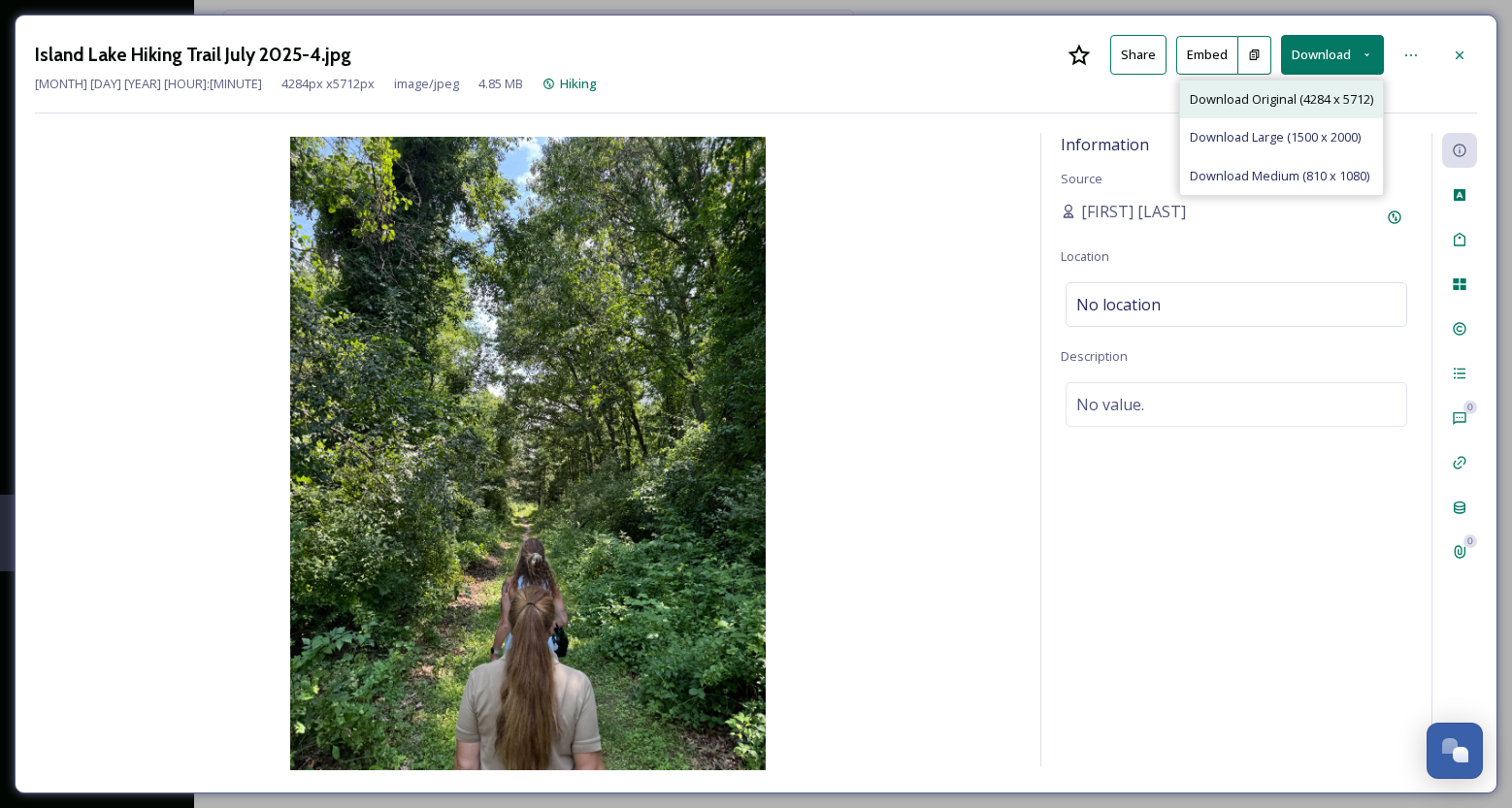 click on "Download Original (4284 x 5712)" at bounding box center [1281, 99] 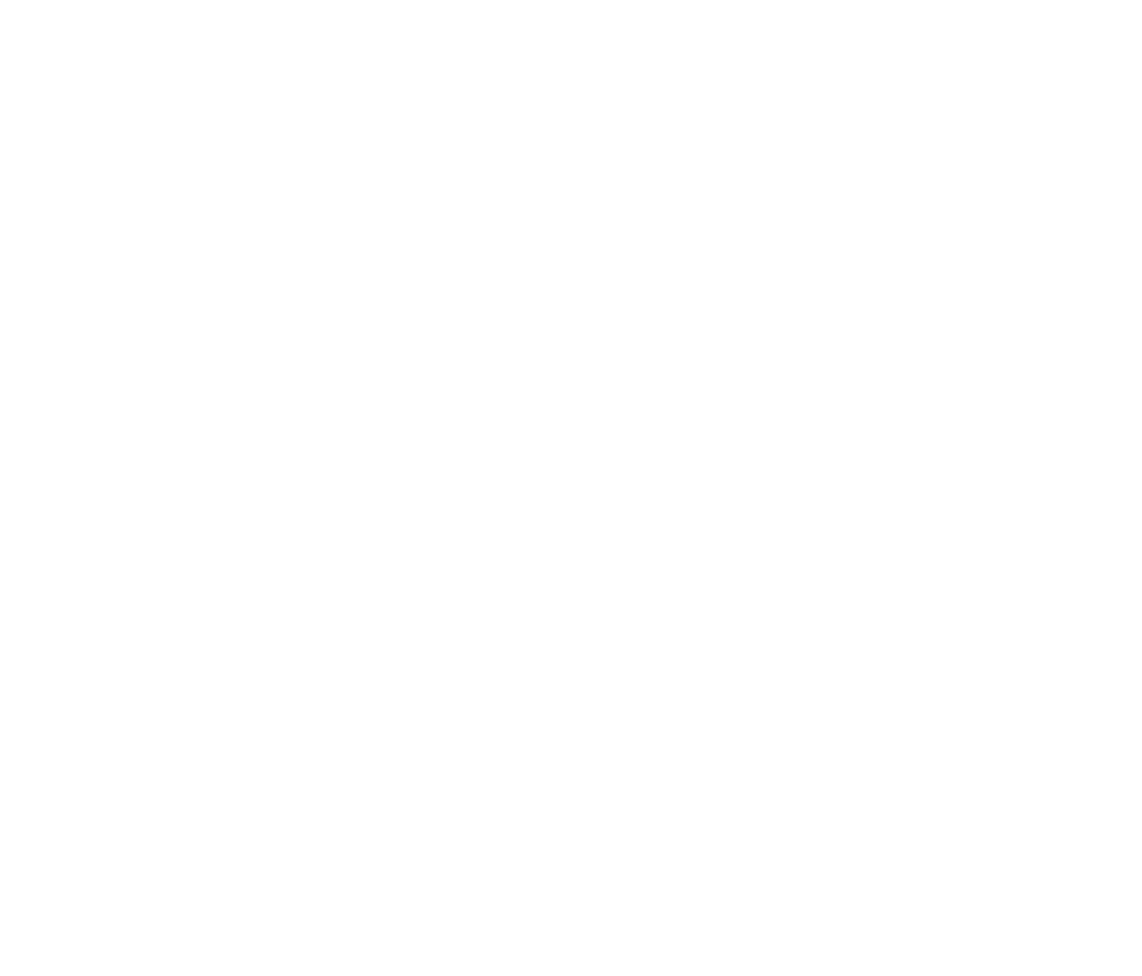 scroll, scrollTop: 0, scrollLeft: 0, axis: both 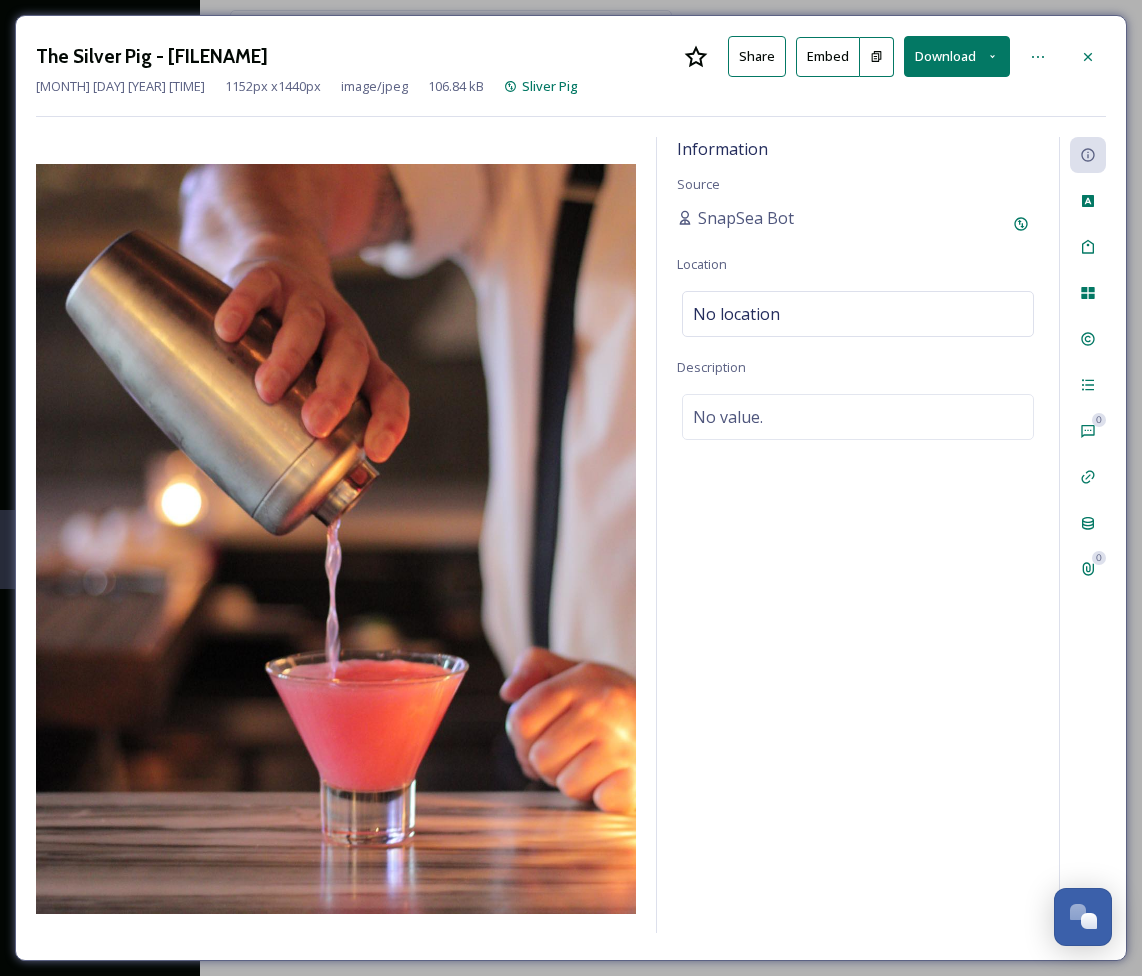click on "Download" at bounding box center [957, 56] 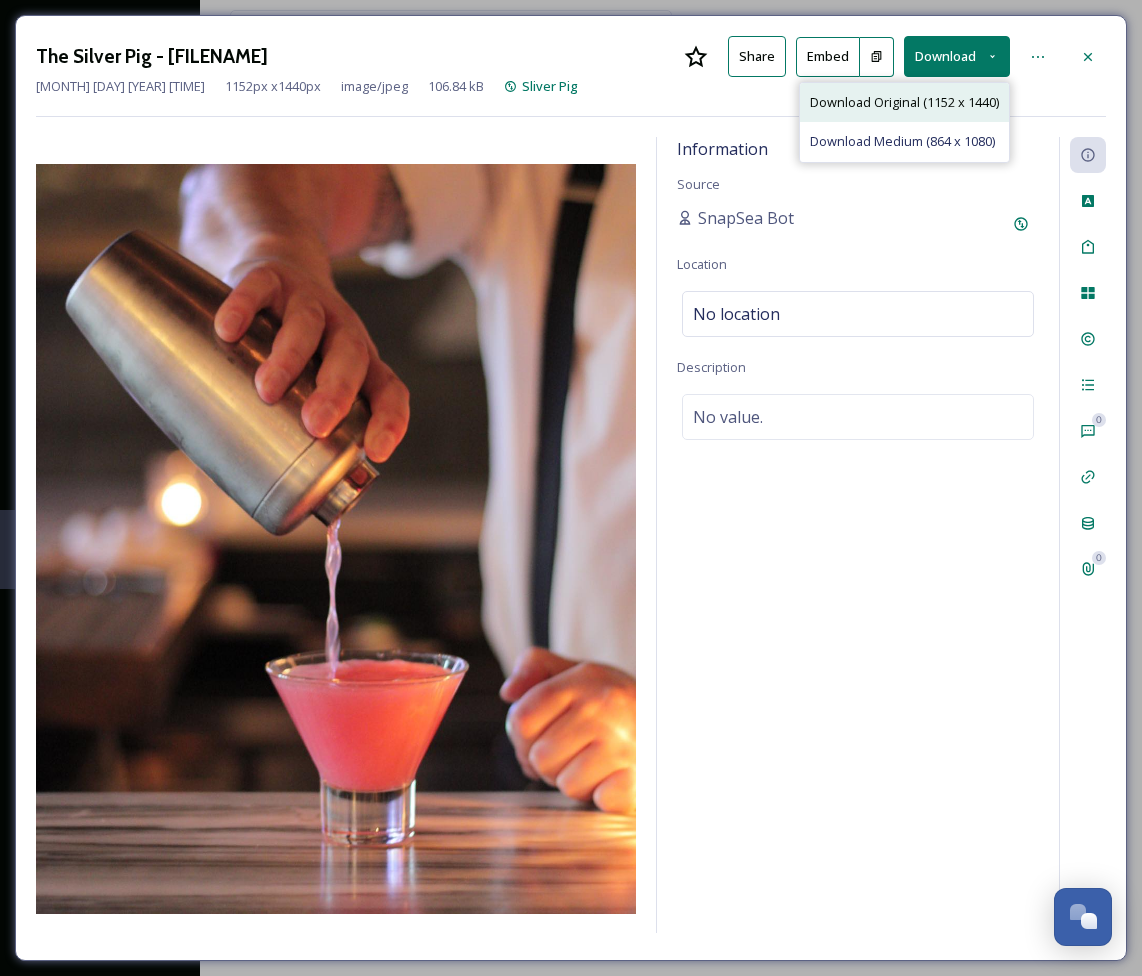 click on "Download Original (1152 x 1440)" at bounding box center [904, 102] 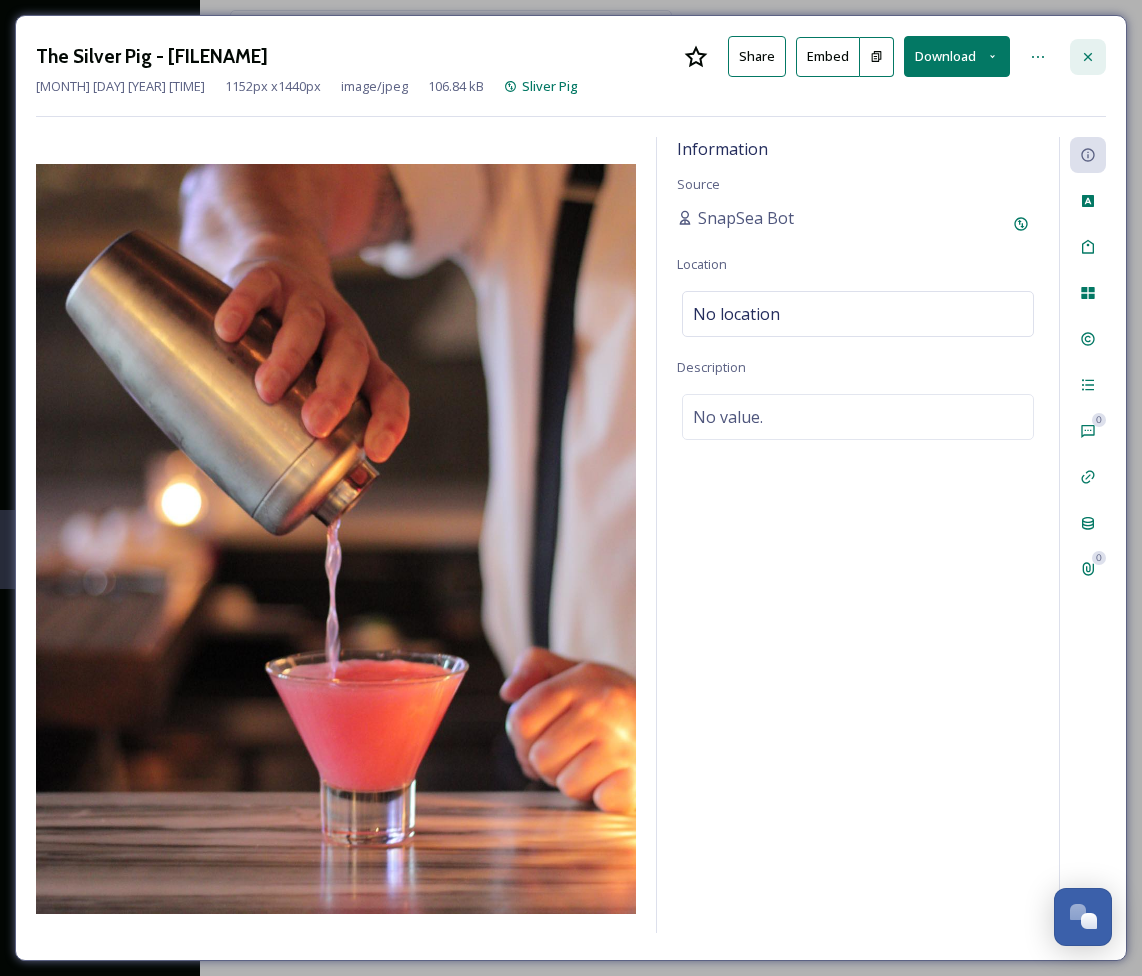 click 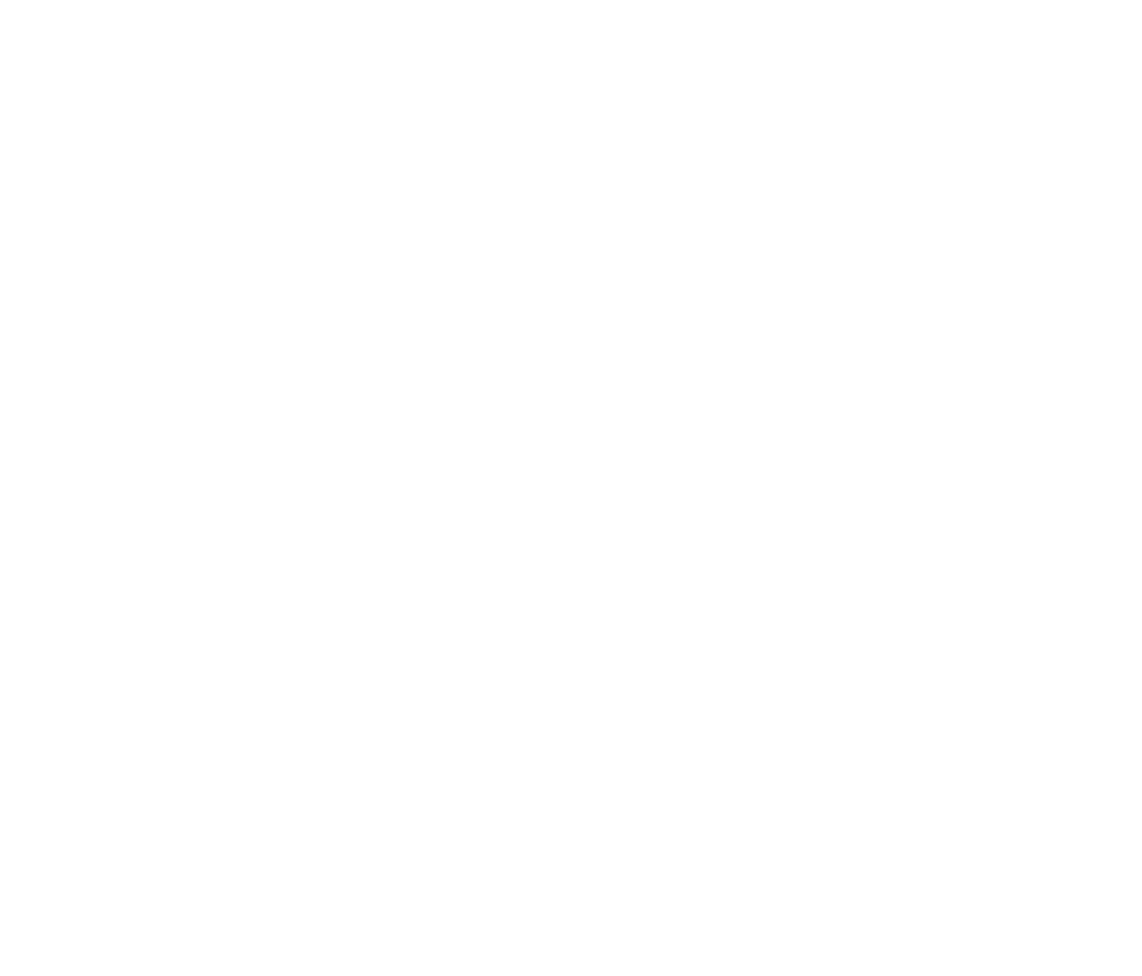 scroll, scrollTop: 0, scrollLeft: 0, axis: both 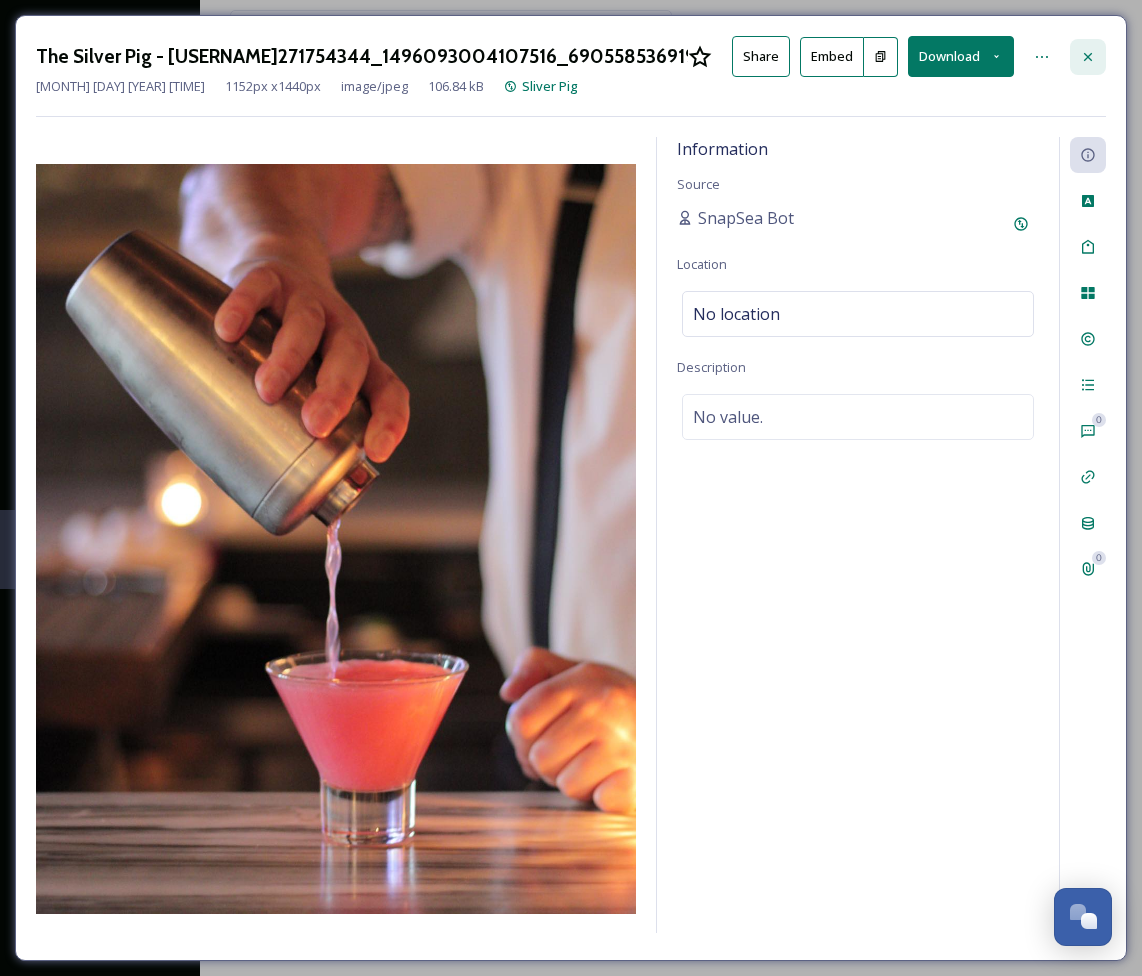 click 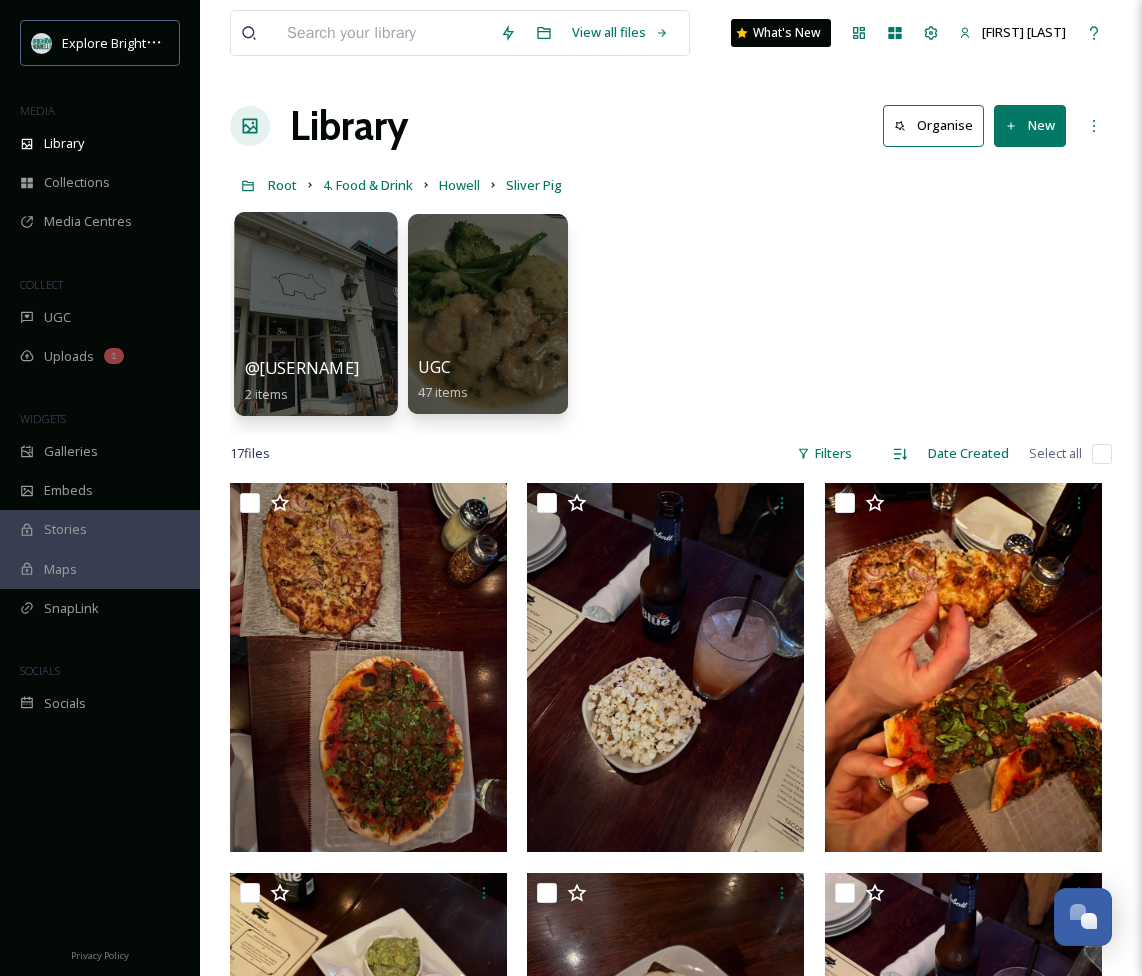 click at bounding box center (315, 314) 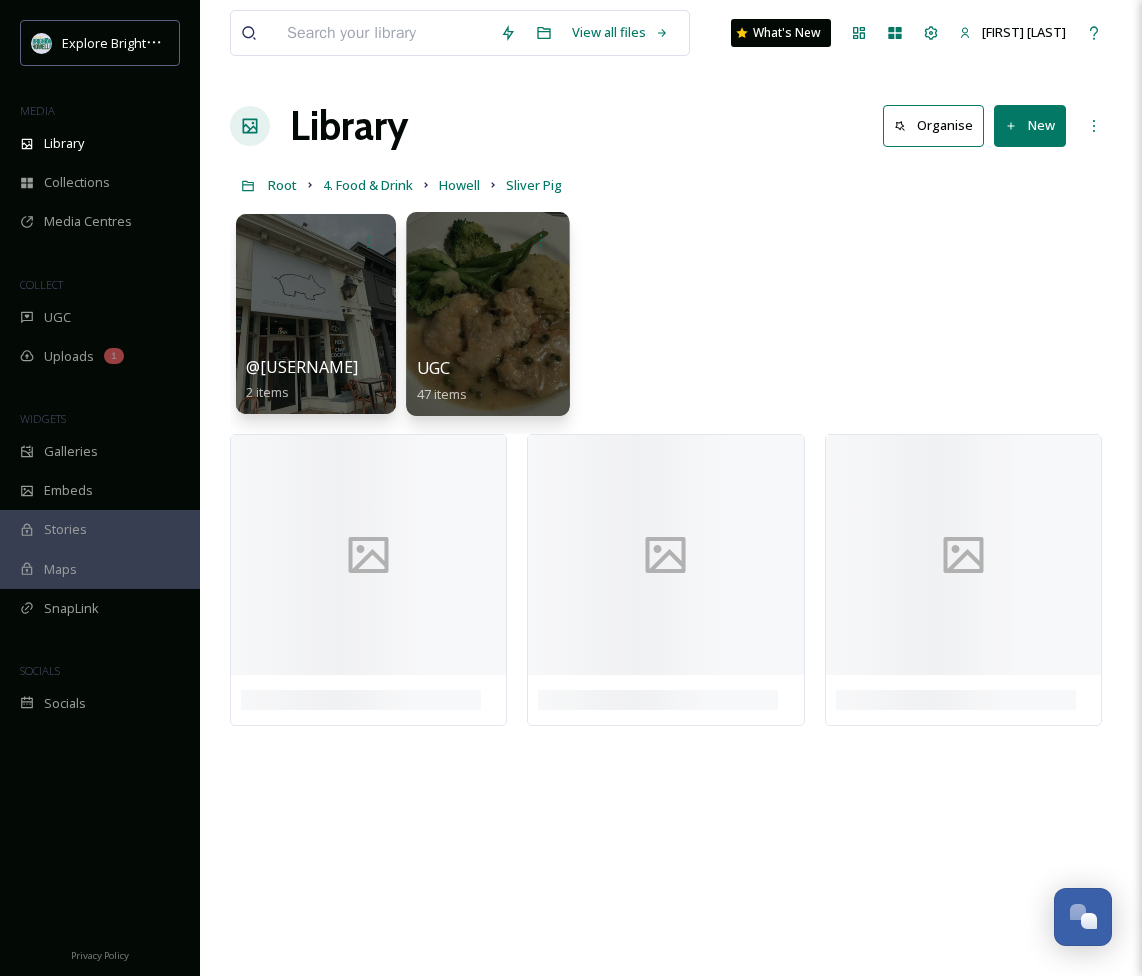 click at bounding box center [487, 314] 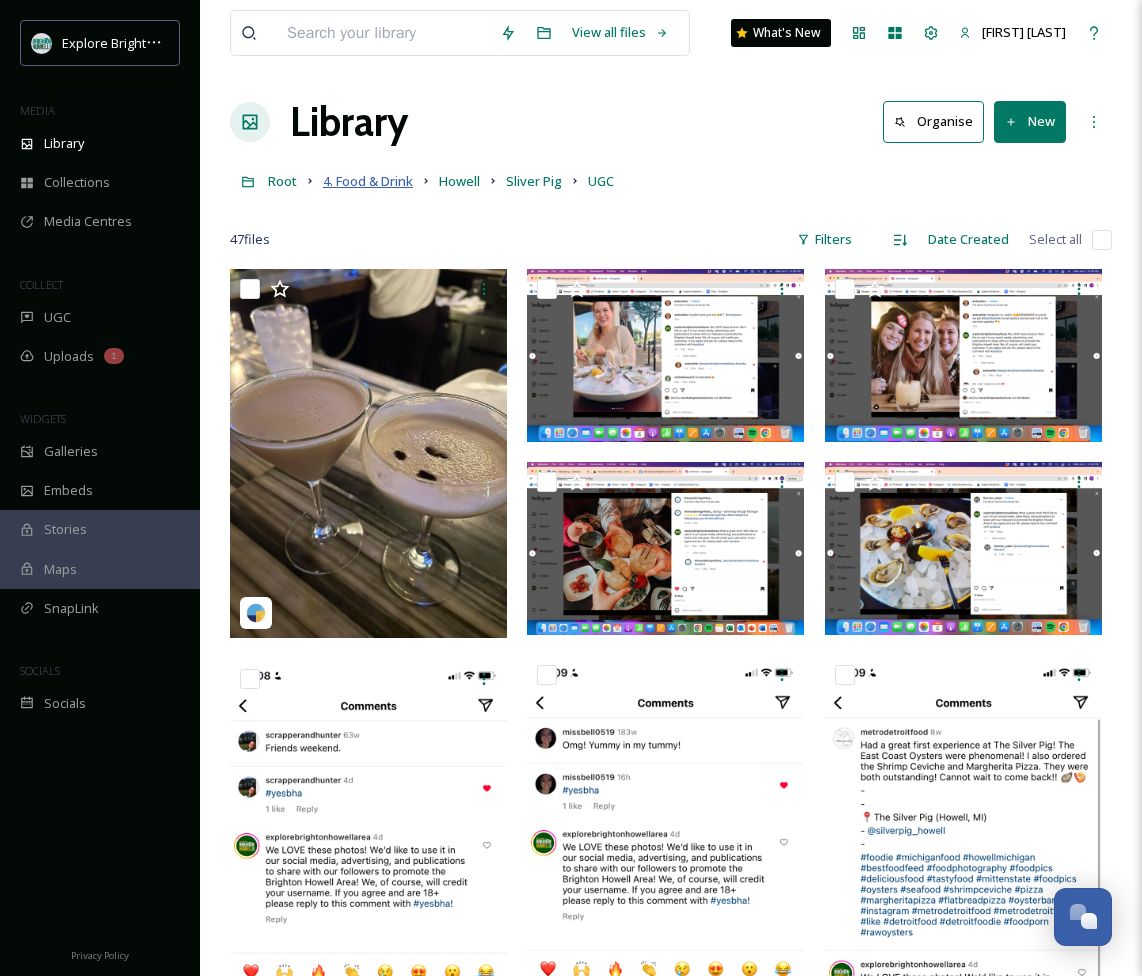 scroll, scrollTop: 0, scrollLeft: 0, axis: both 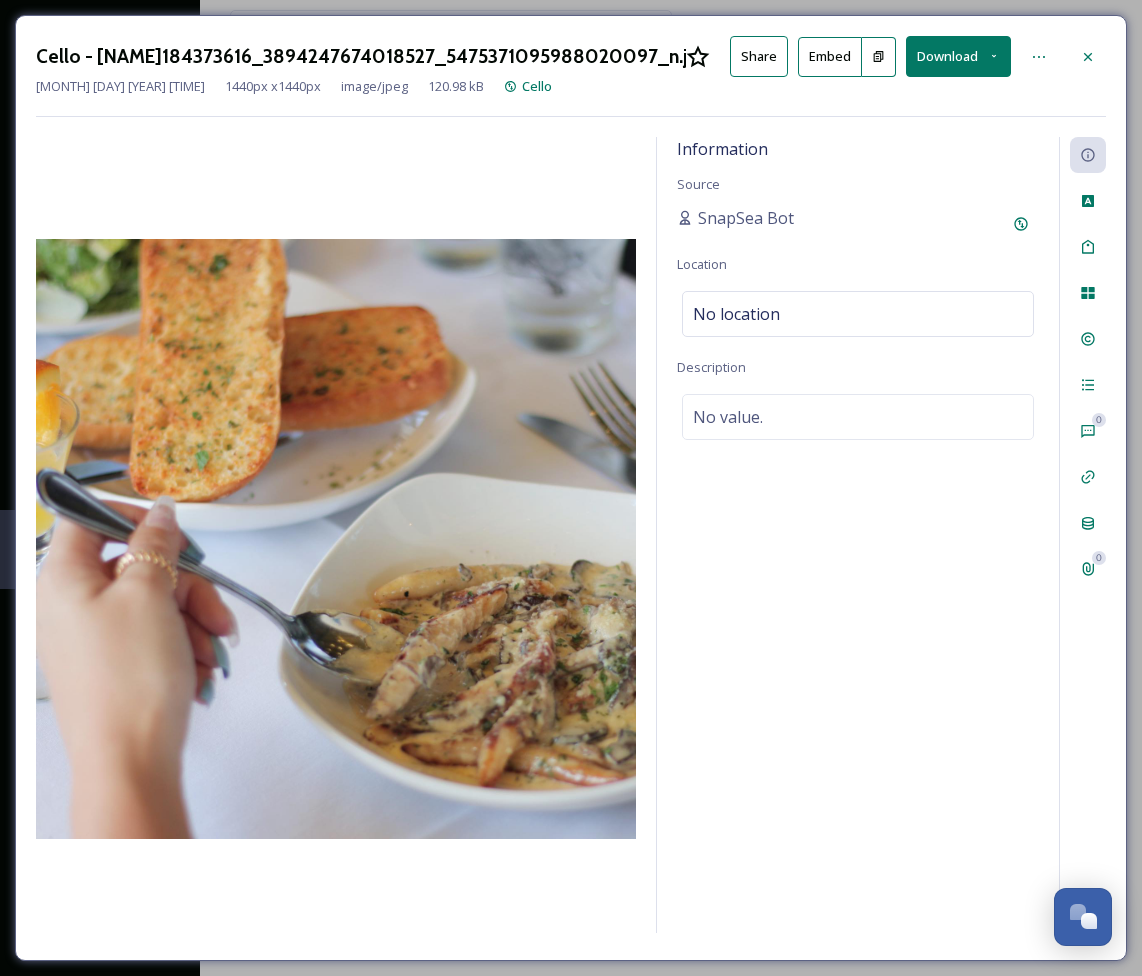 click on "Download" at bounding box center [959, 56] 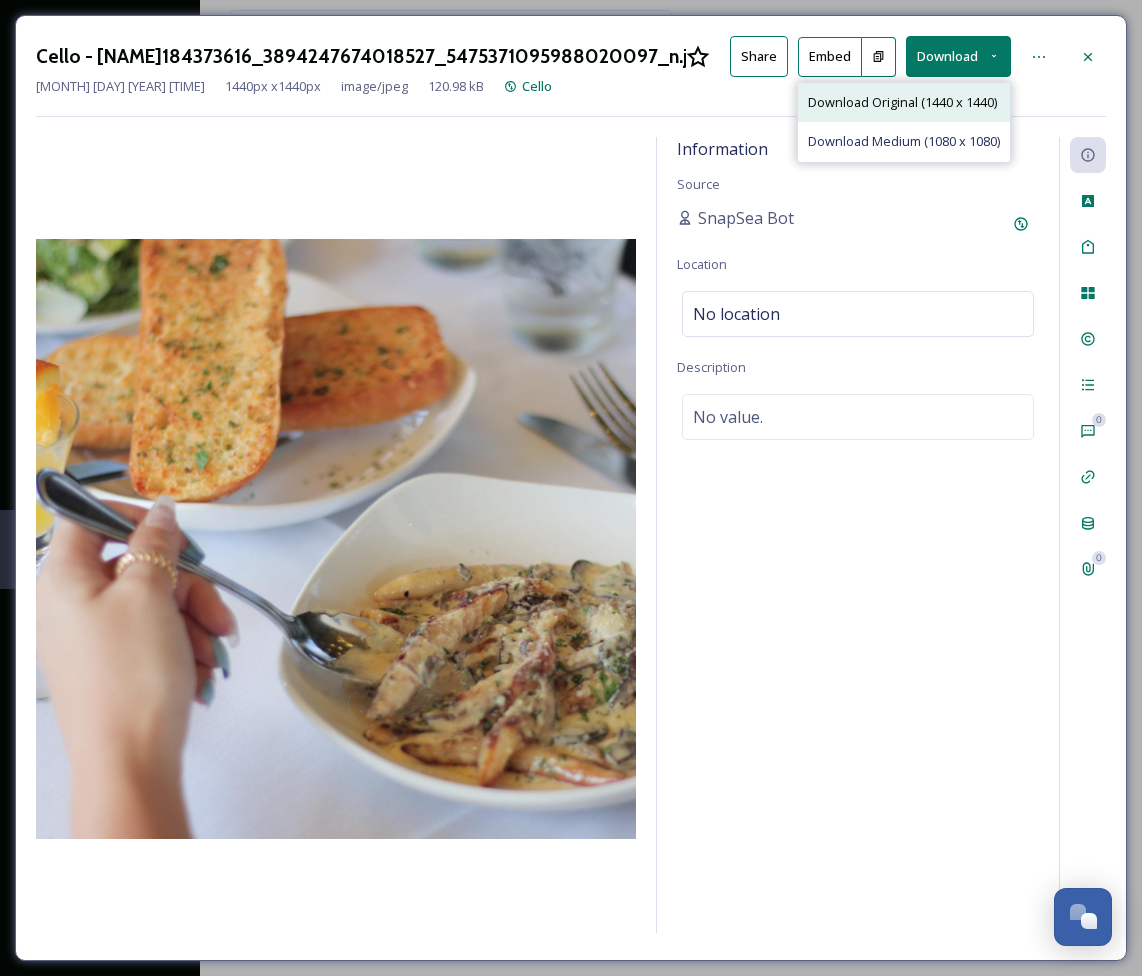 click on "Download Original (1440 x 1440)" at bounding box center [902, 102] 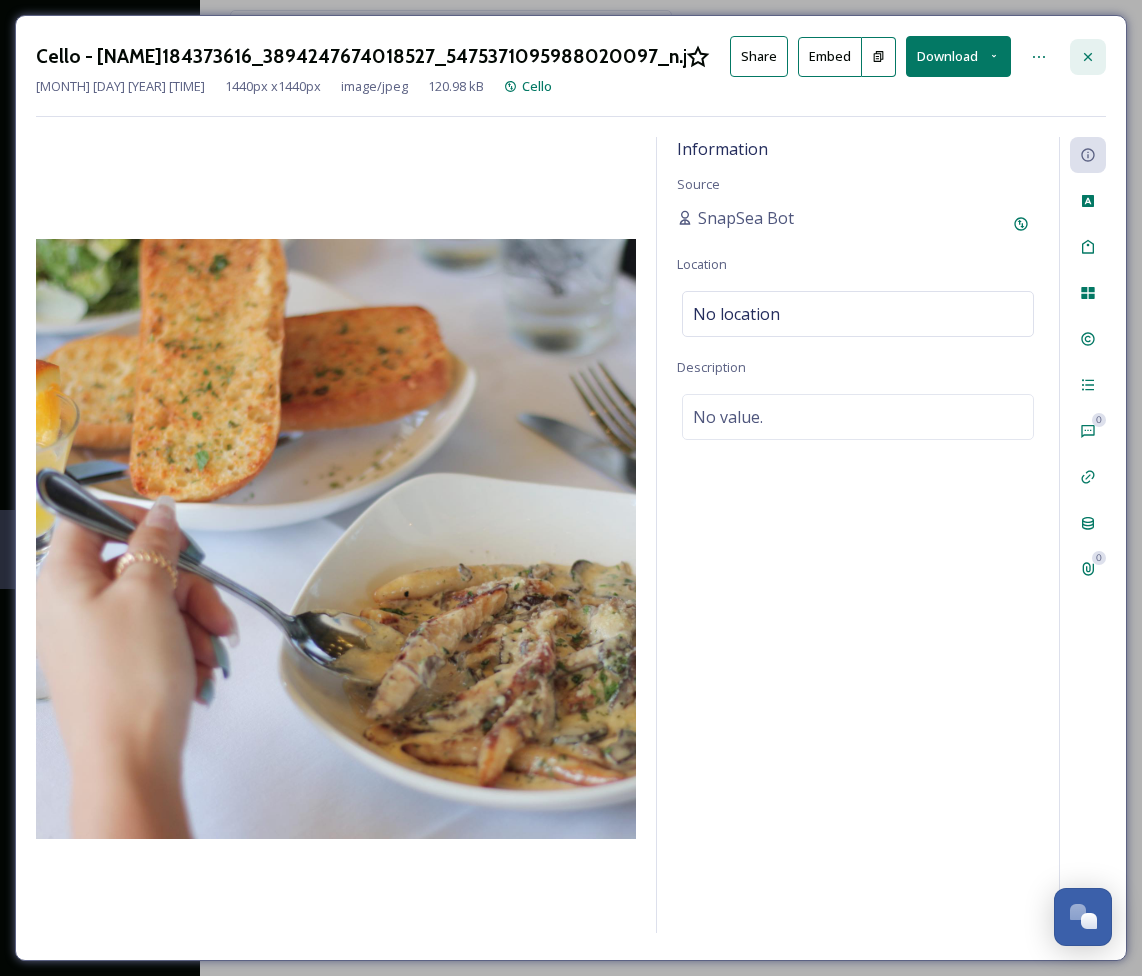 click 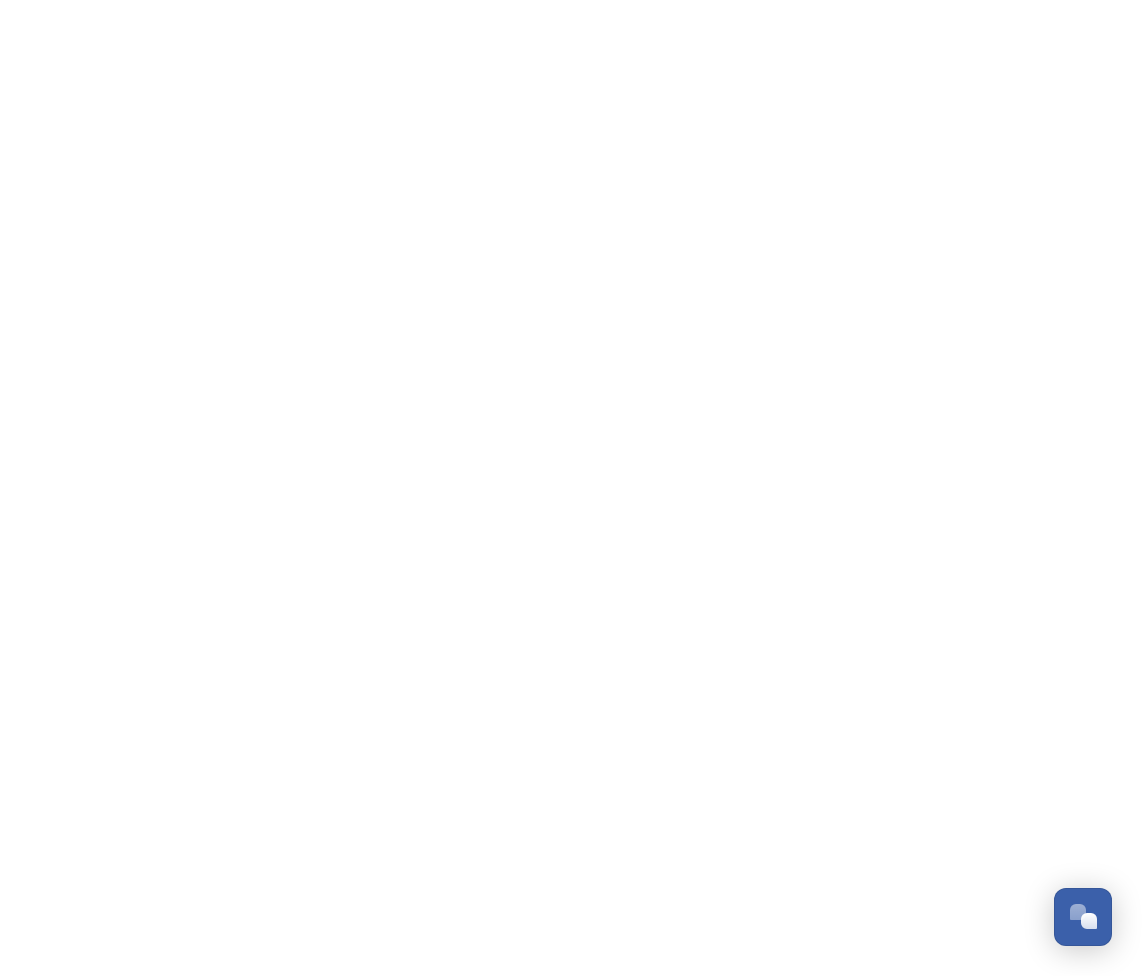 scroll, scrollTop: 0, scrollLeft: 0, axis: both 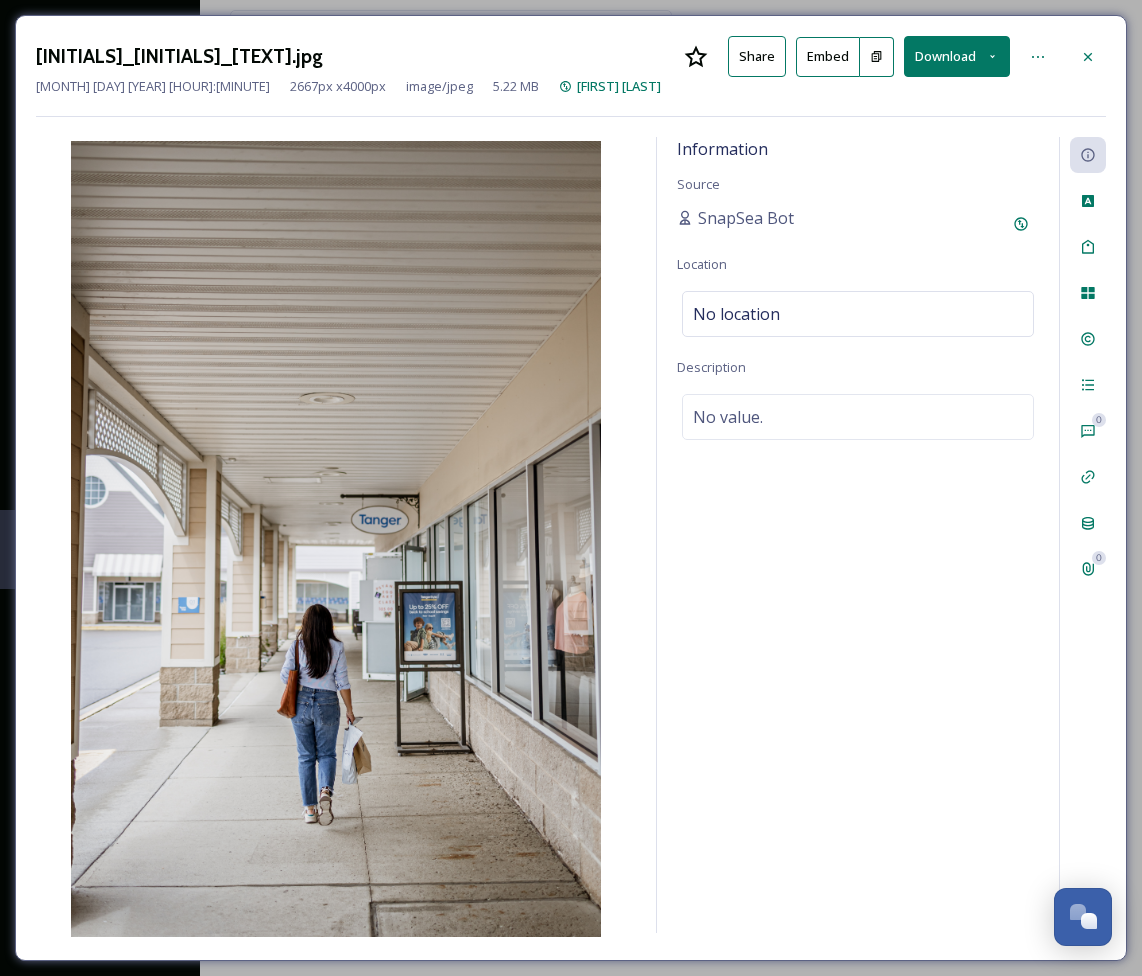 click on "Download" at bounding box center [957, 56] 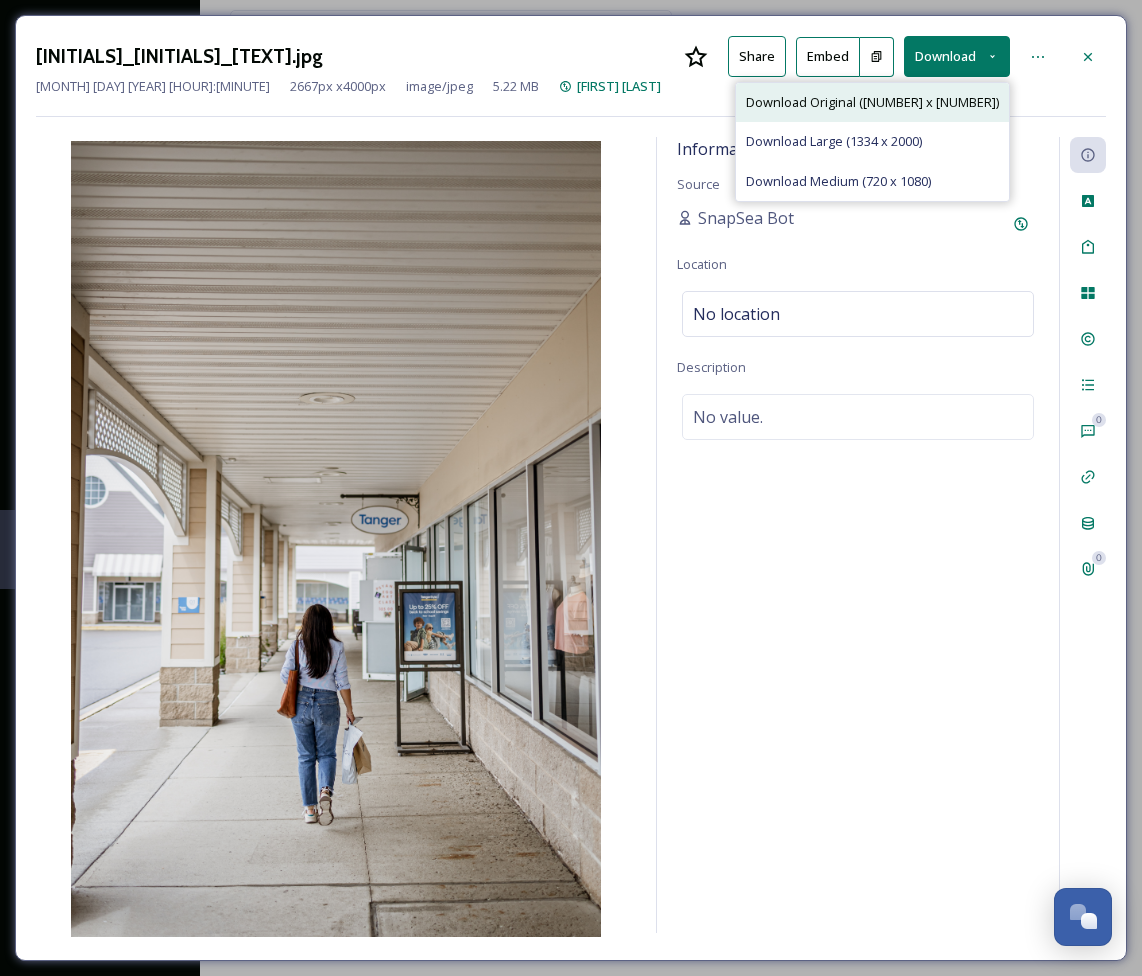 click on "Download Original ([NUMBER] x [NUMBER])" at bounding box center (872, 102) 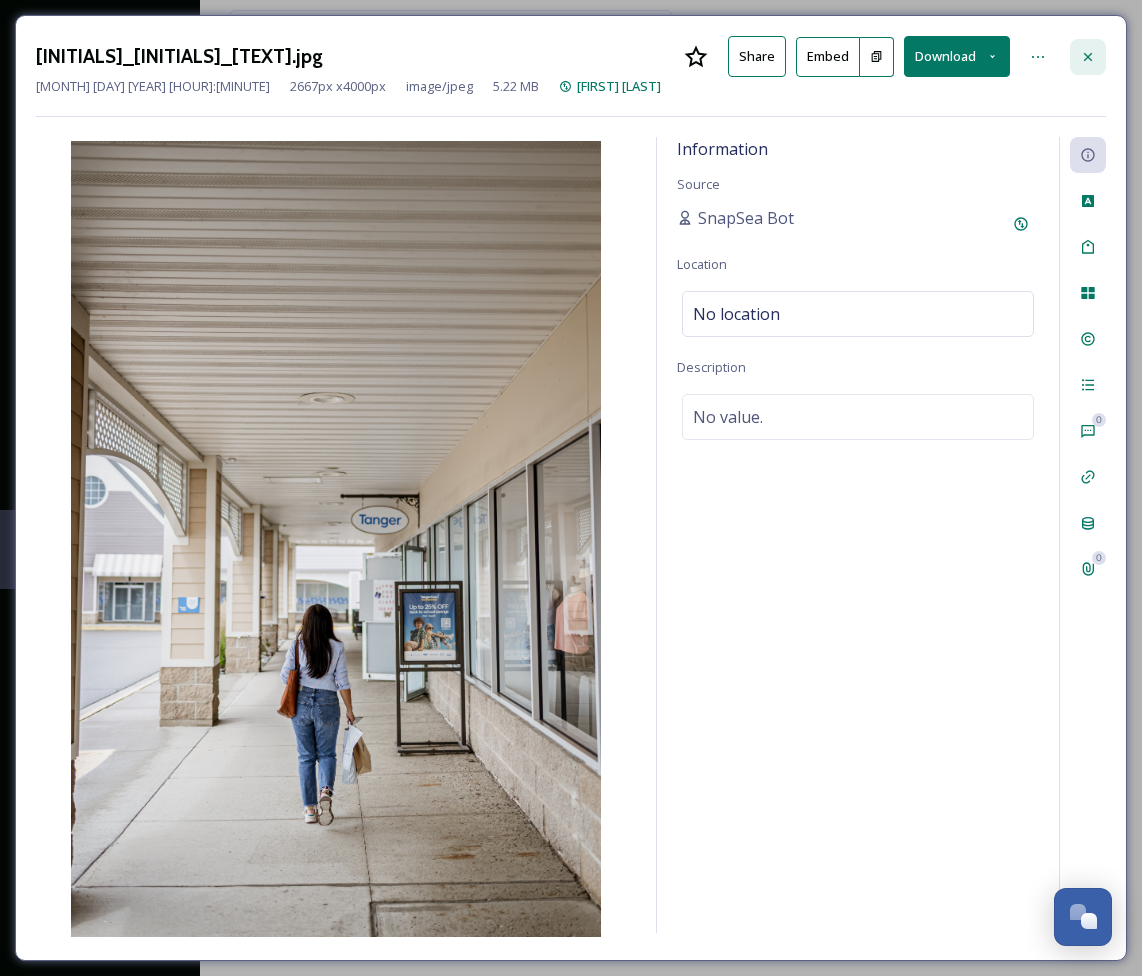 click 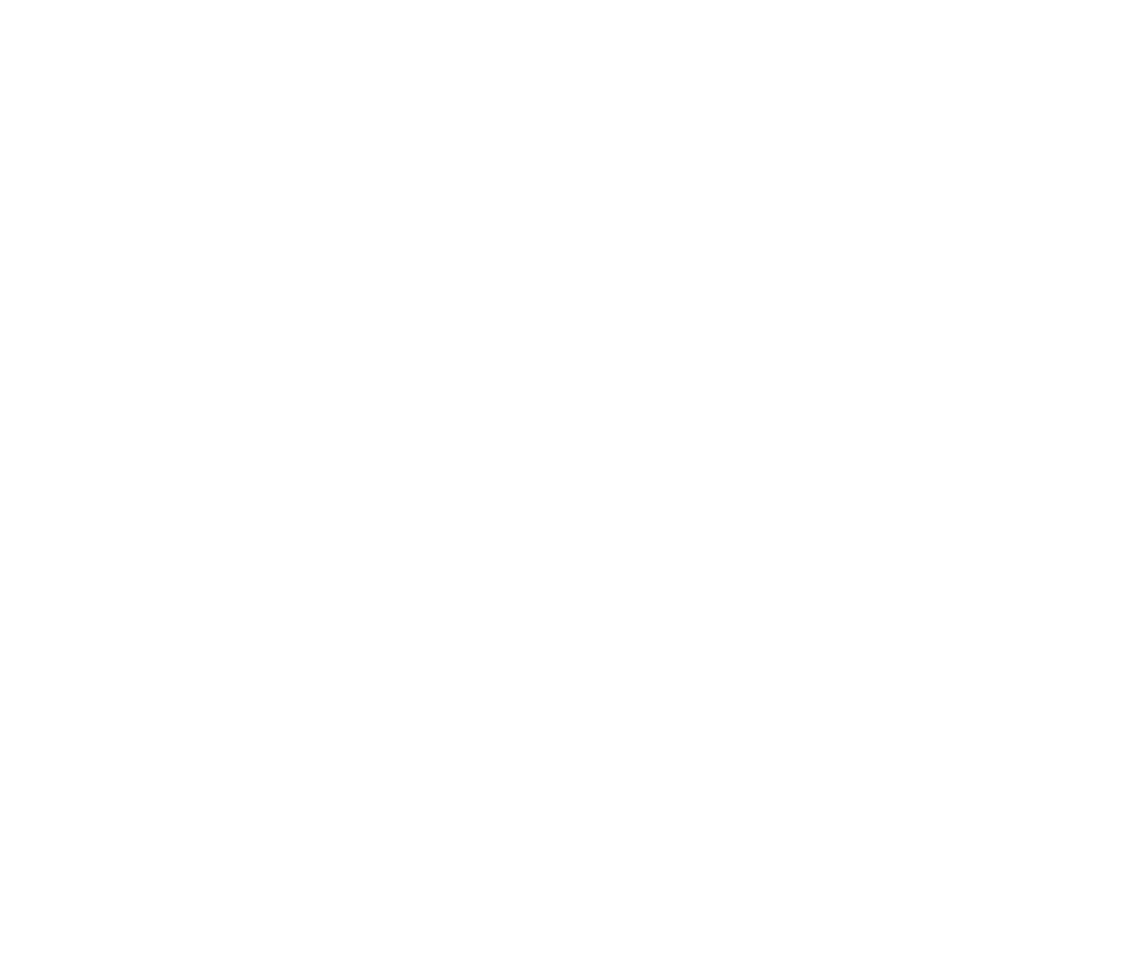scroll, scrollTop: 0, scrollLeft: 0, axis: both 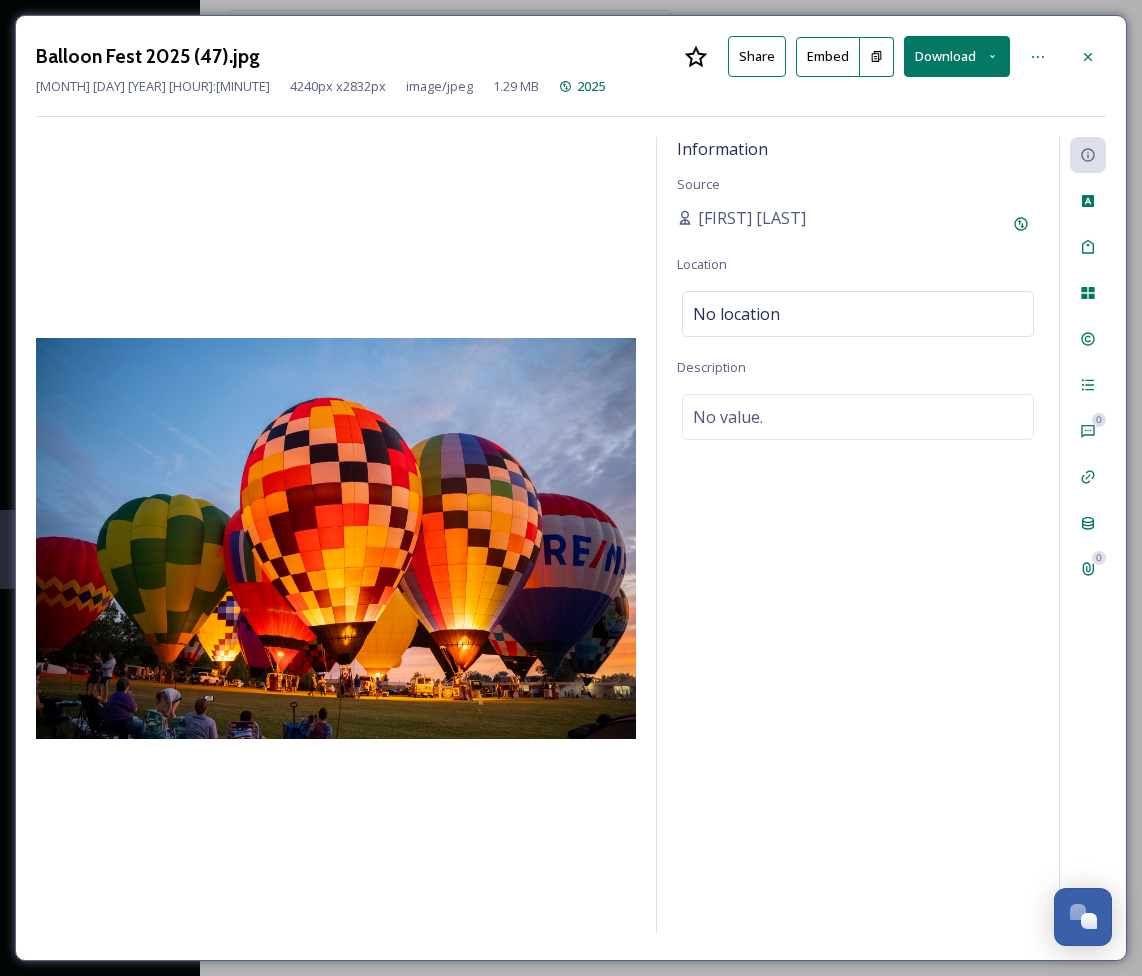 click on "Download" at bounding box center [957, 56] 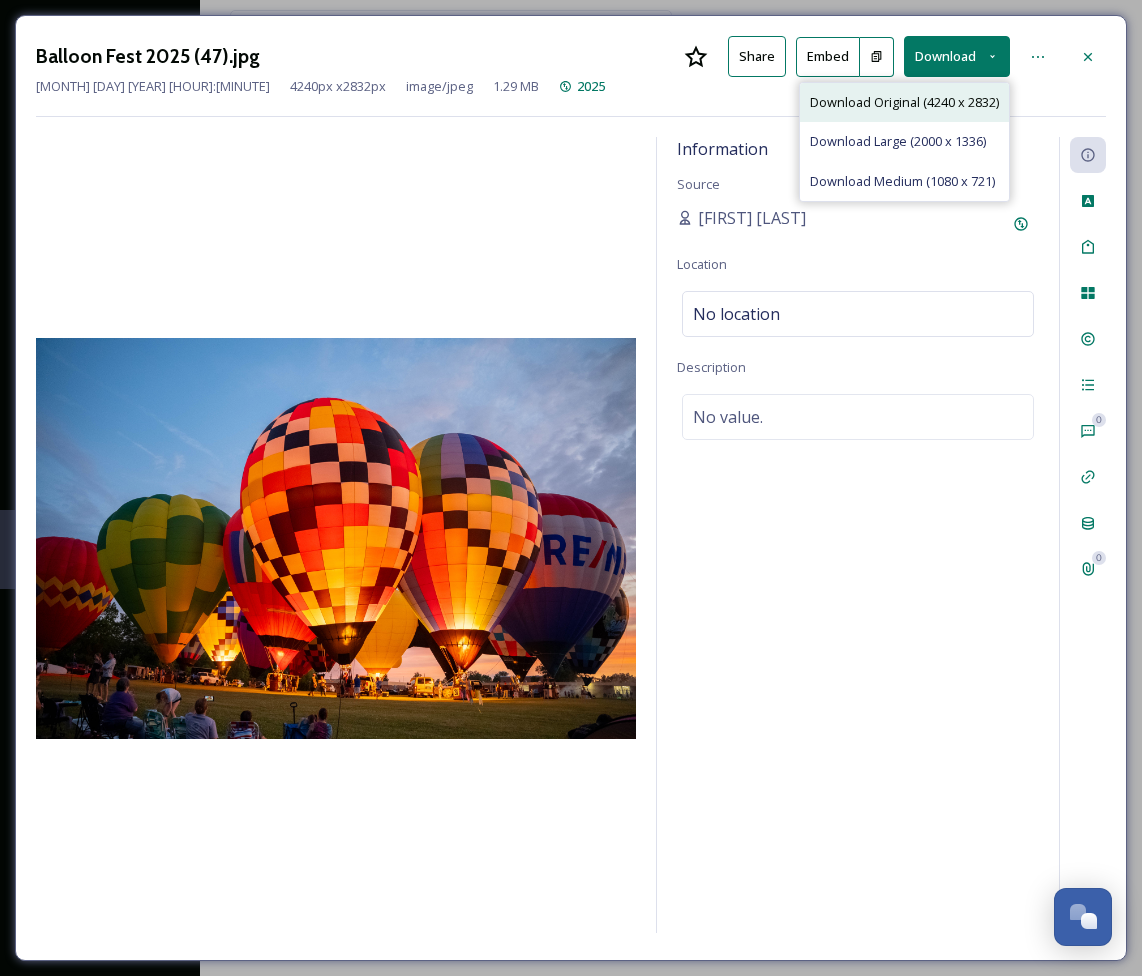 click on "Download Original (4240 x 2832)" at bounding box center (904, 102) 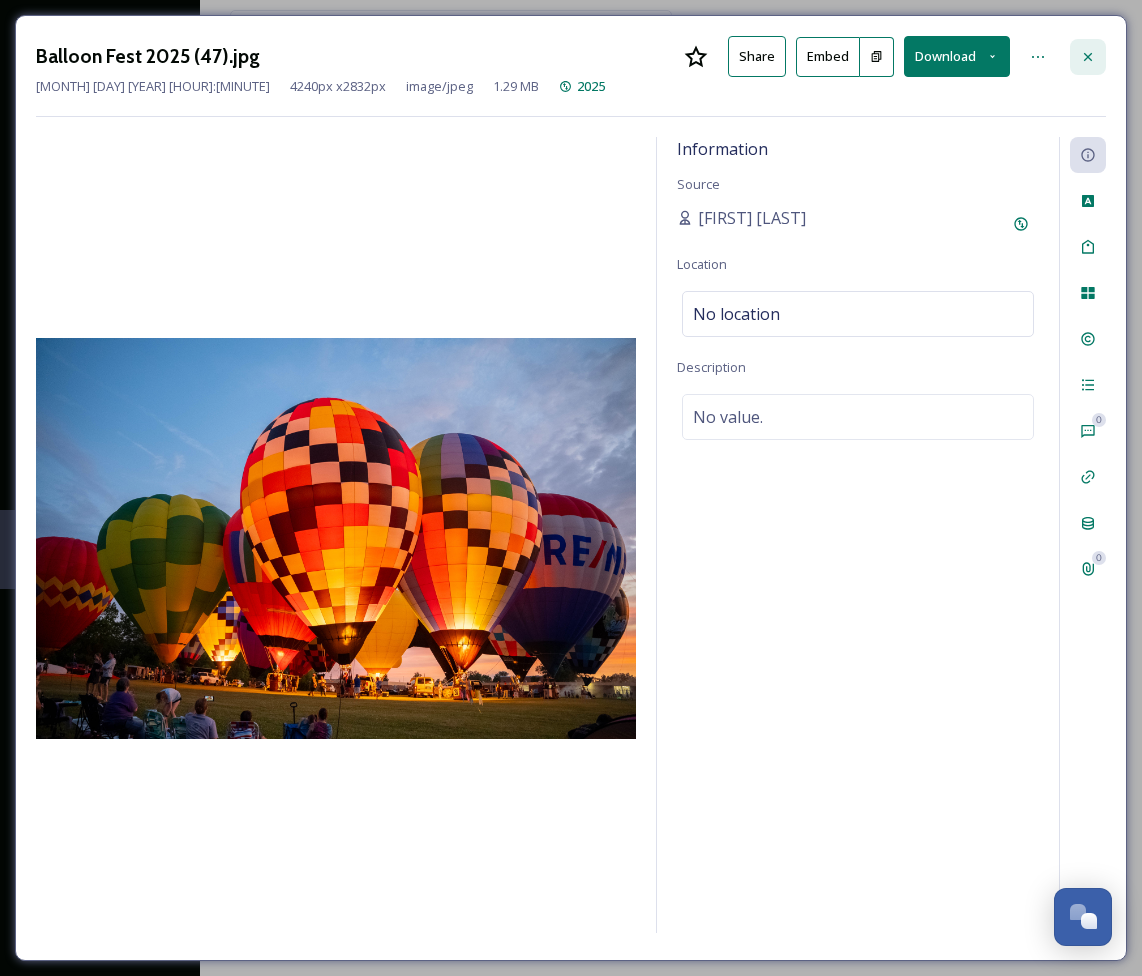 click 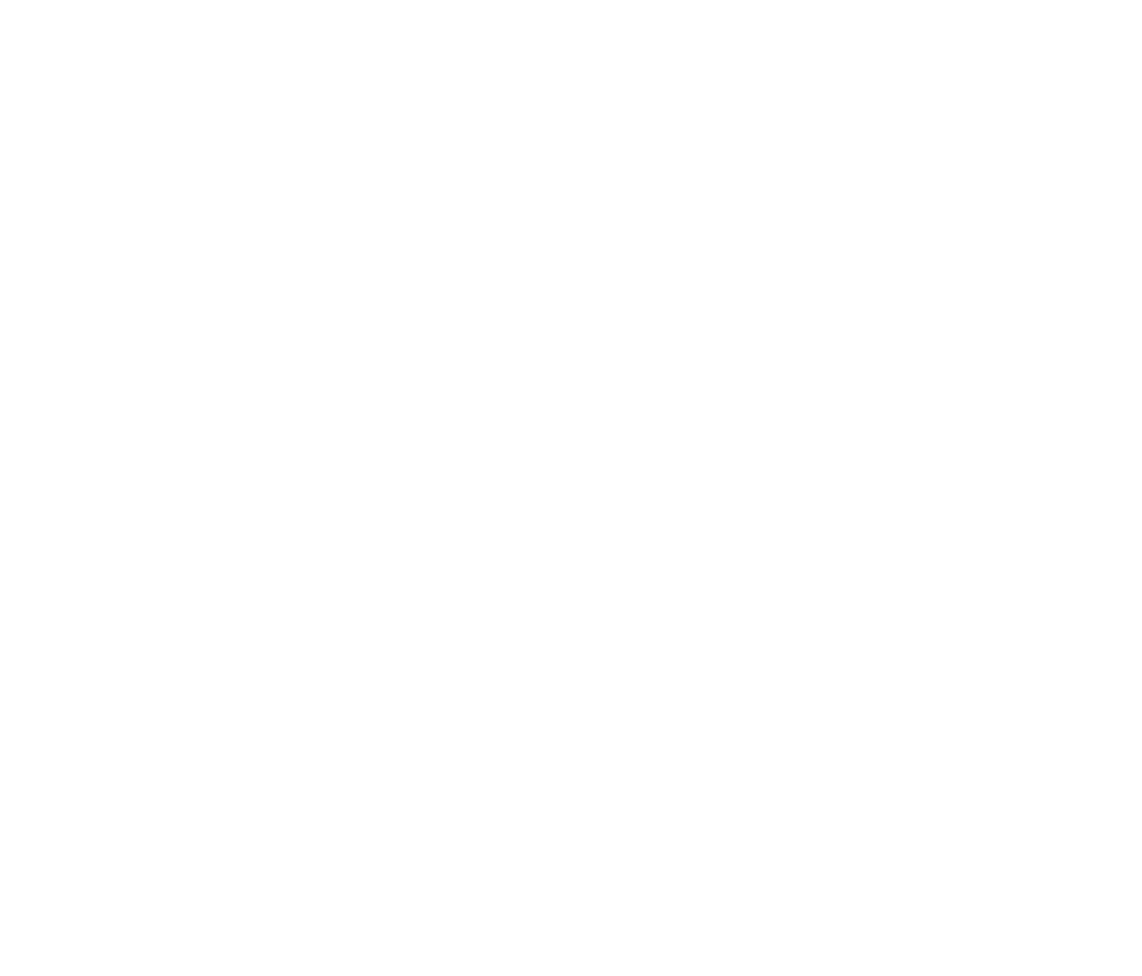 scroll, scrollTop: 0, scrollLeft: 0, axis: both 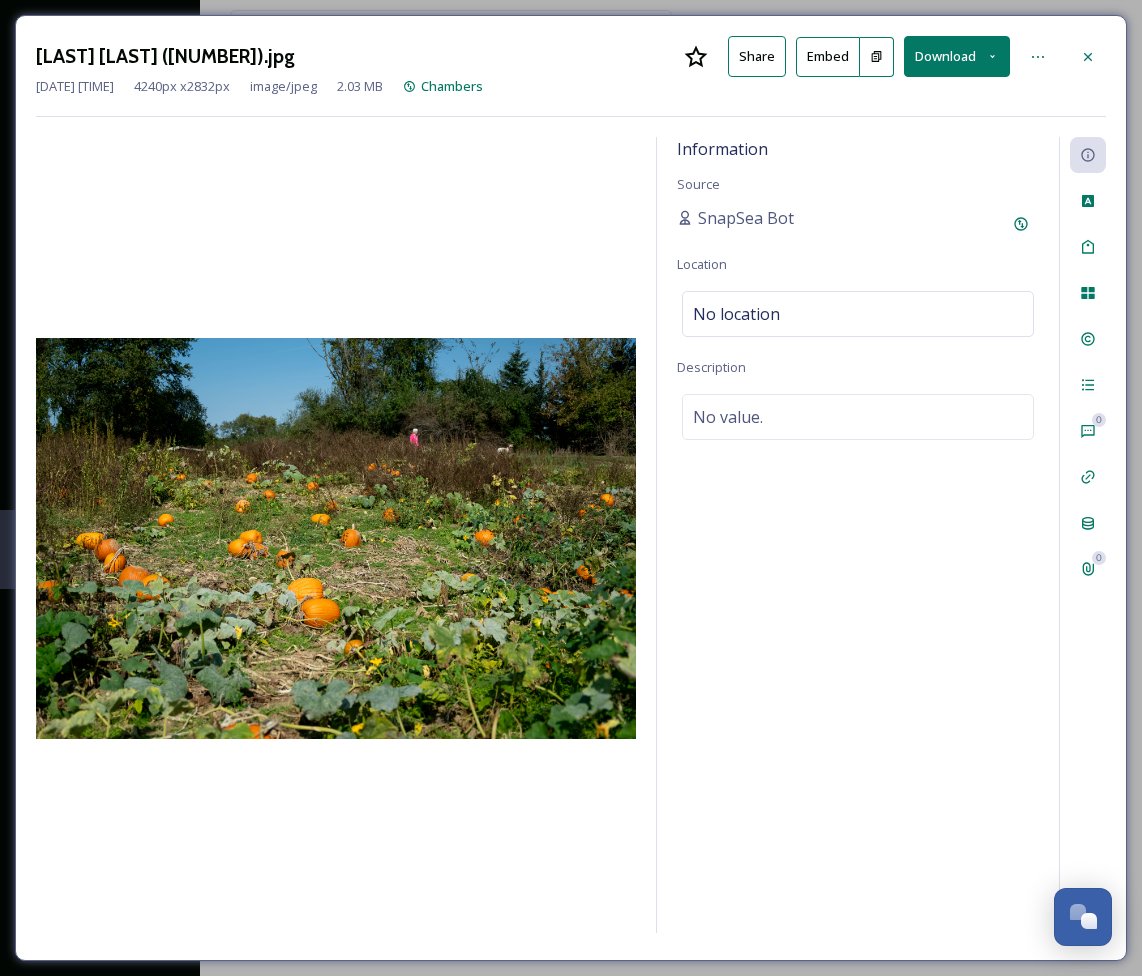 click on "Download" at bounding box center (957, 56) 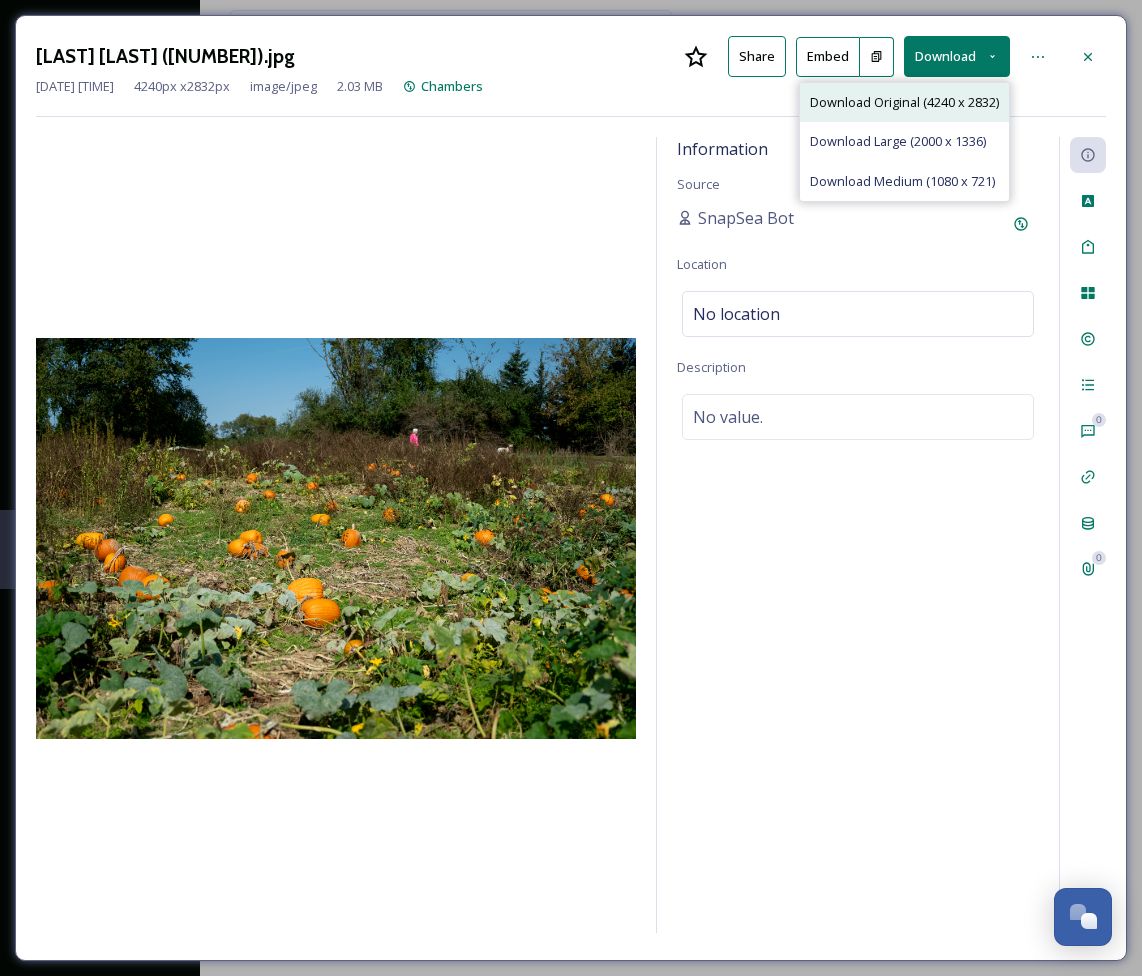 click on "Download Original (4240 x 2832)" at bounding box center (904, 102) 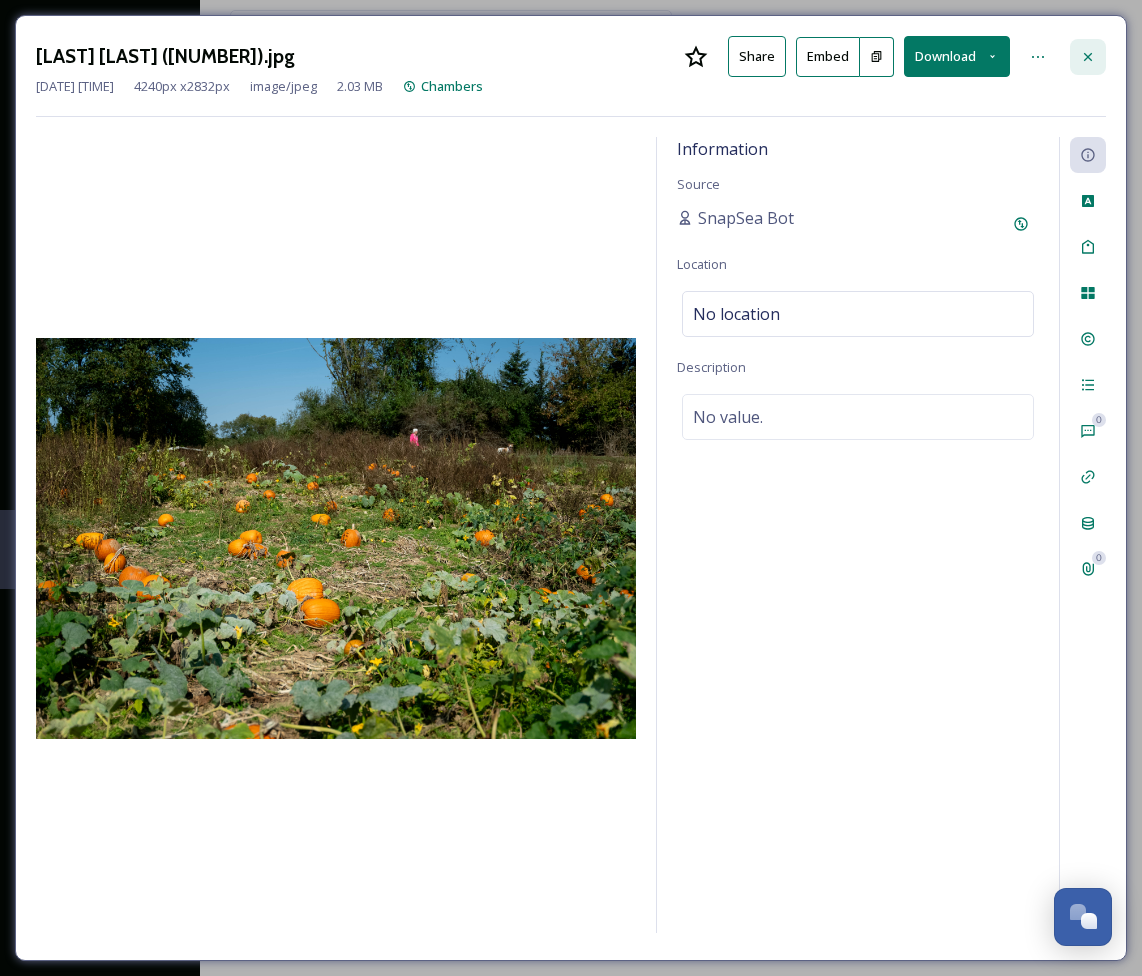 click 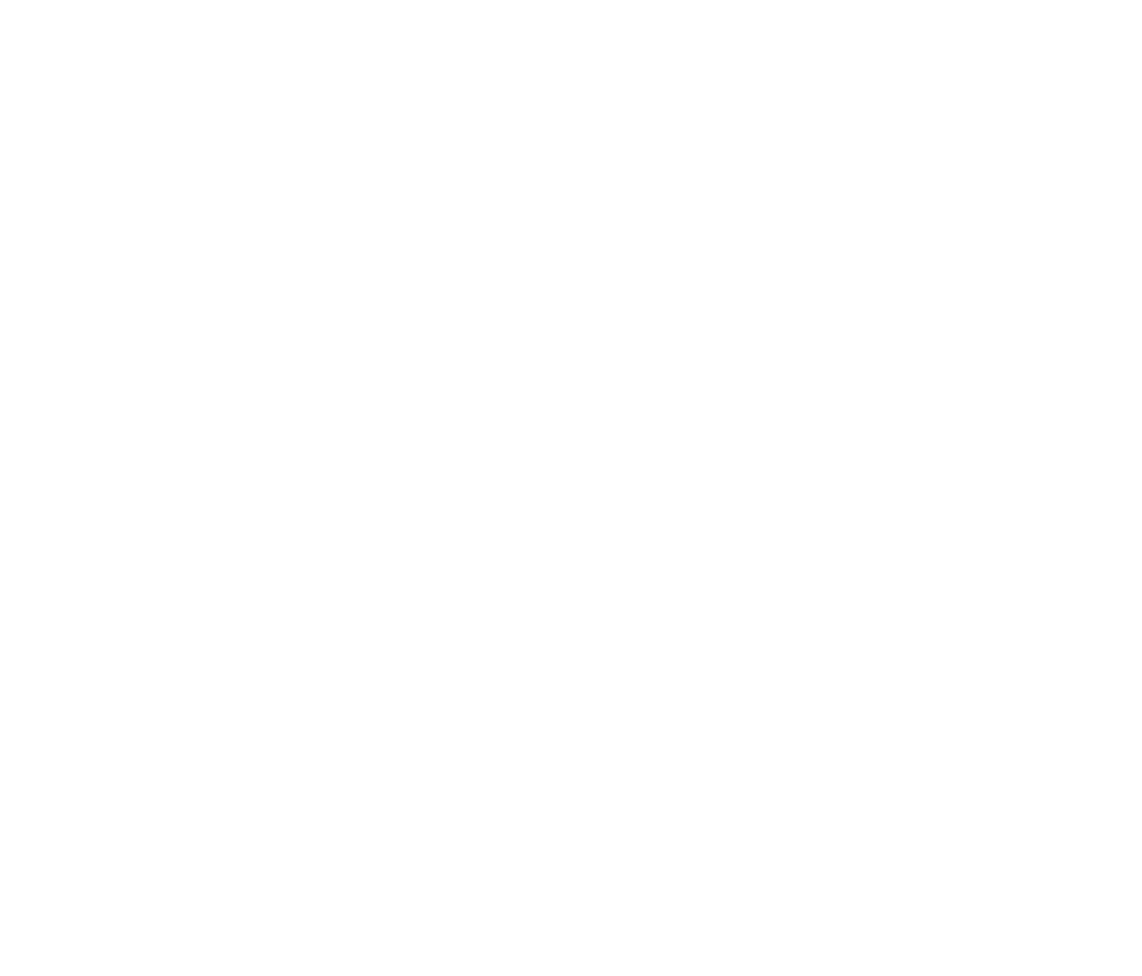 scroll, scrollTop: 0, scrollLeft: 0, axis: both 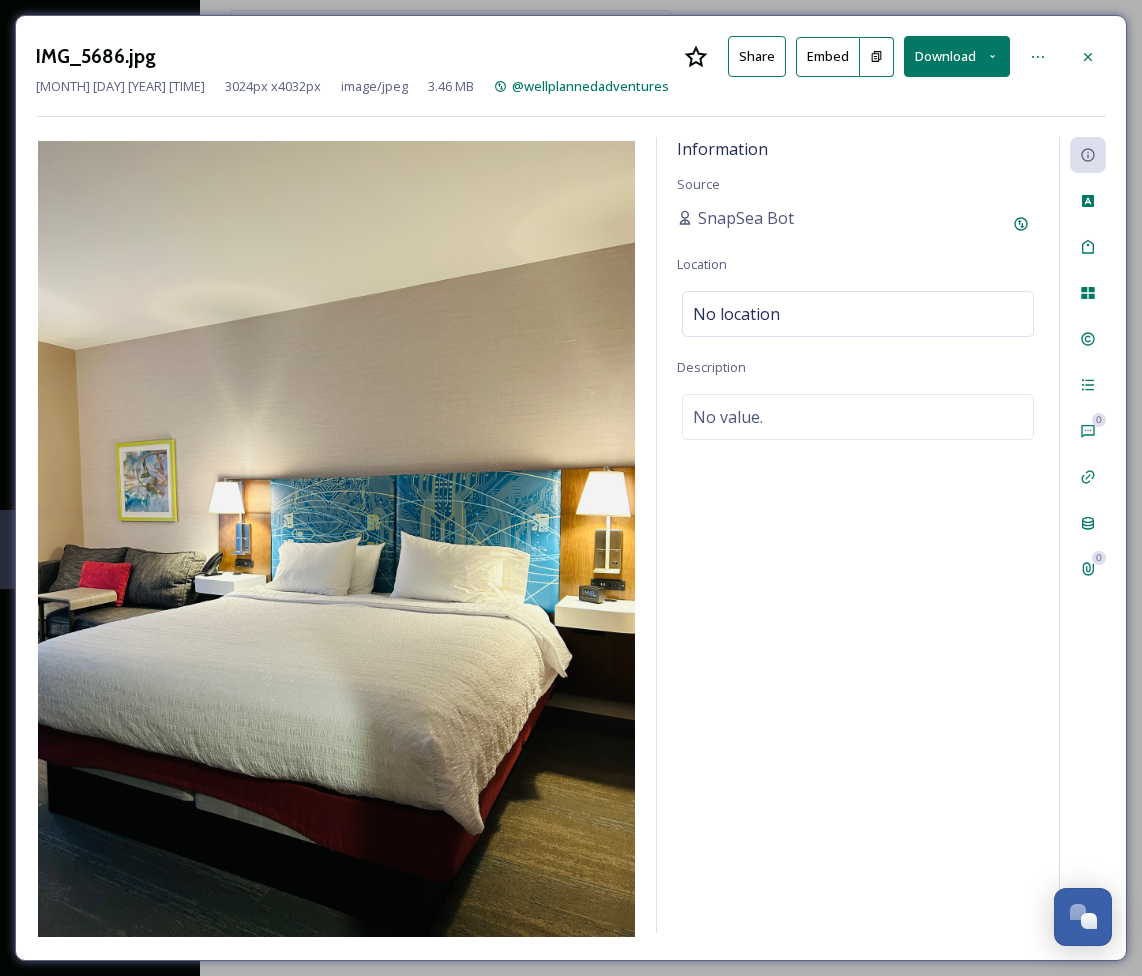 click on "Download" at bounding box center [957, 56] 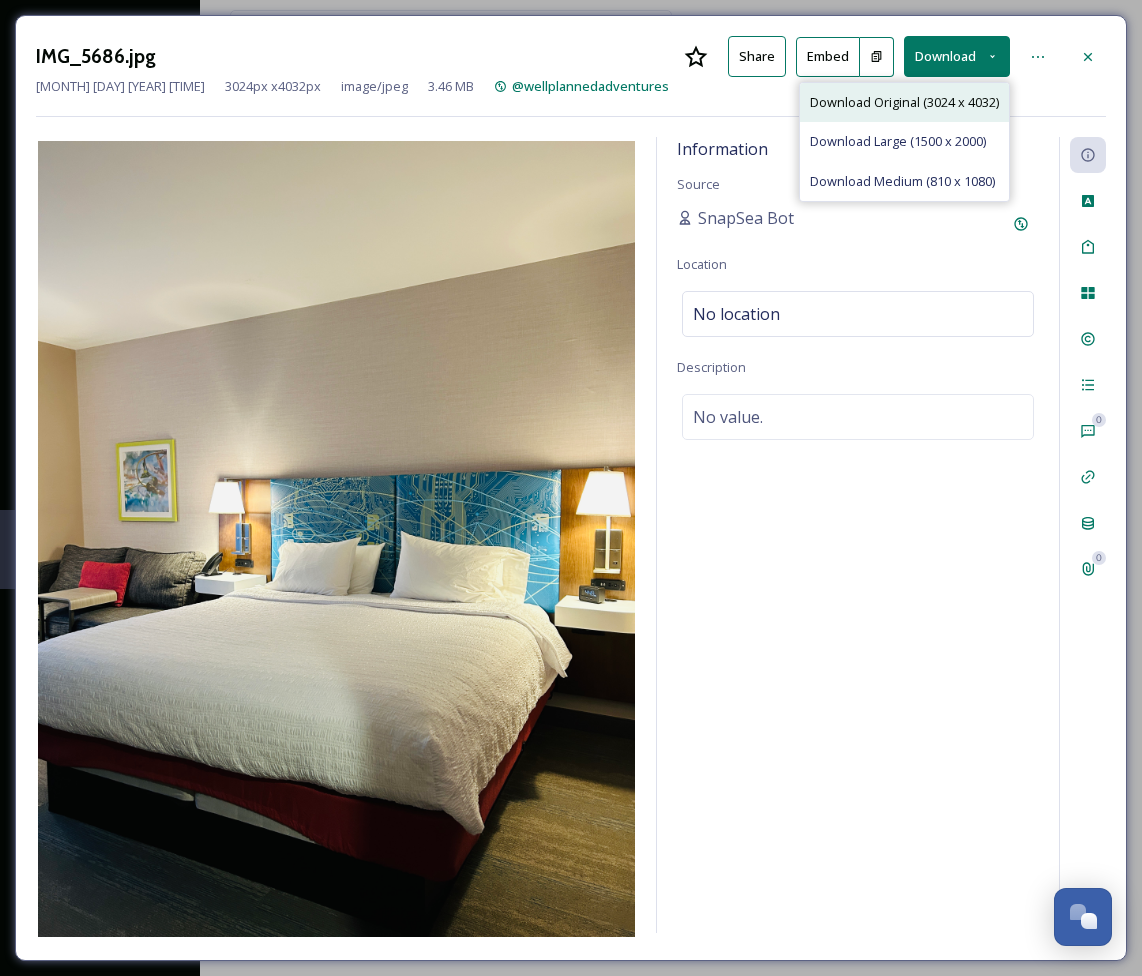 click on "Download Original (3024 x 4032)" at bounding box center (904, 102) 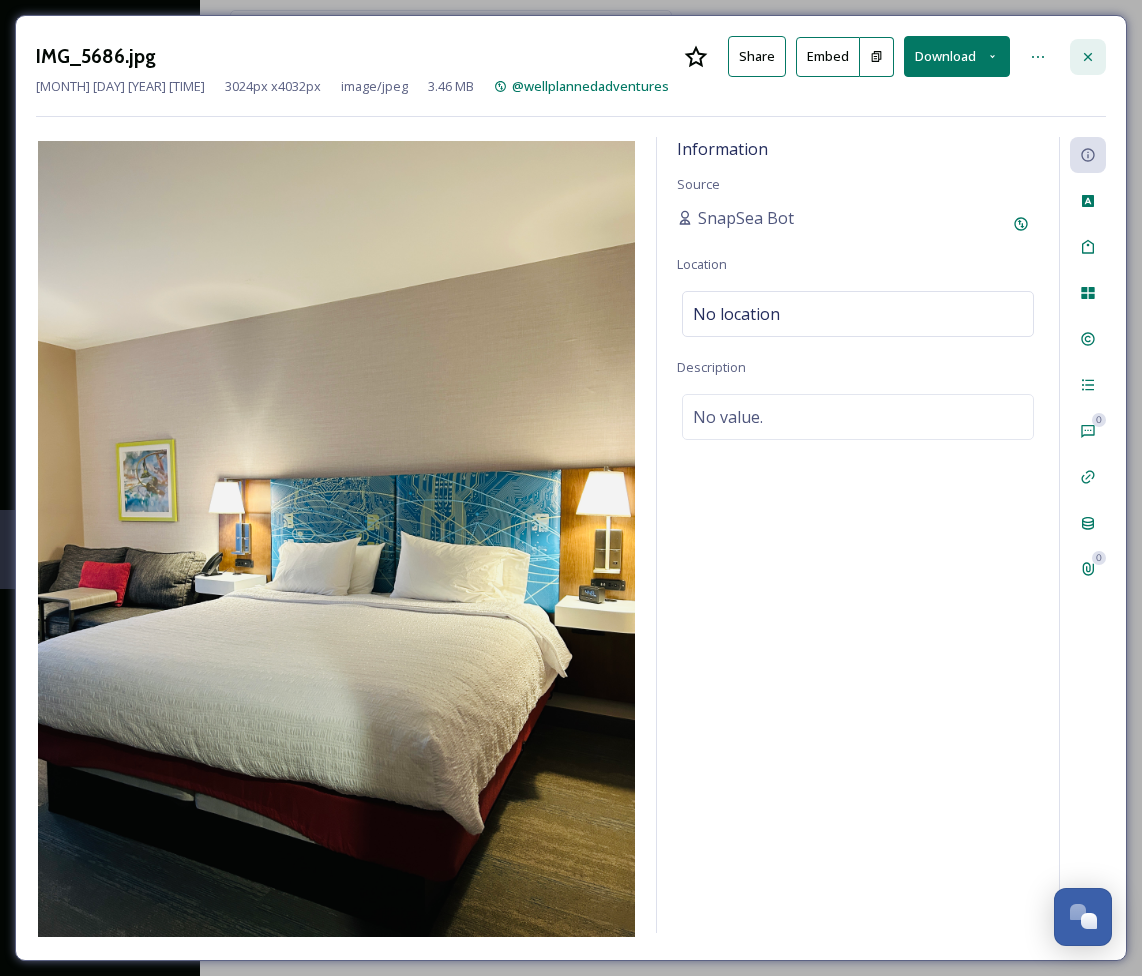 click 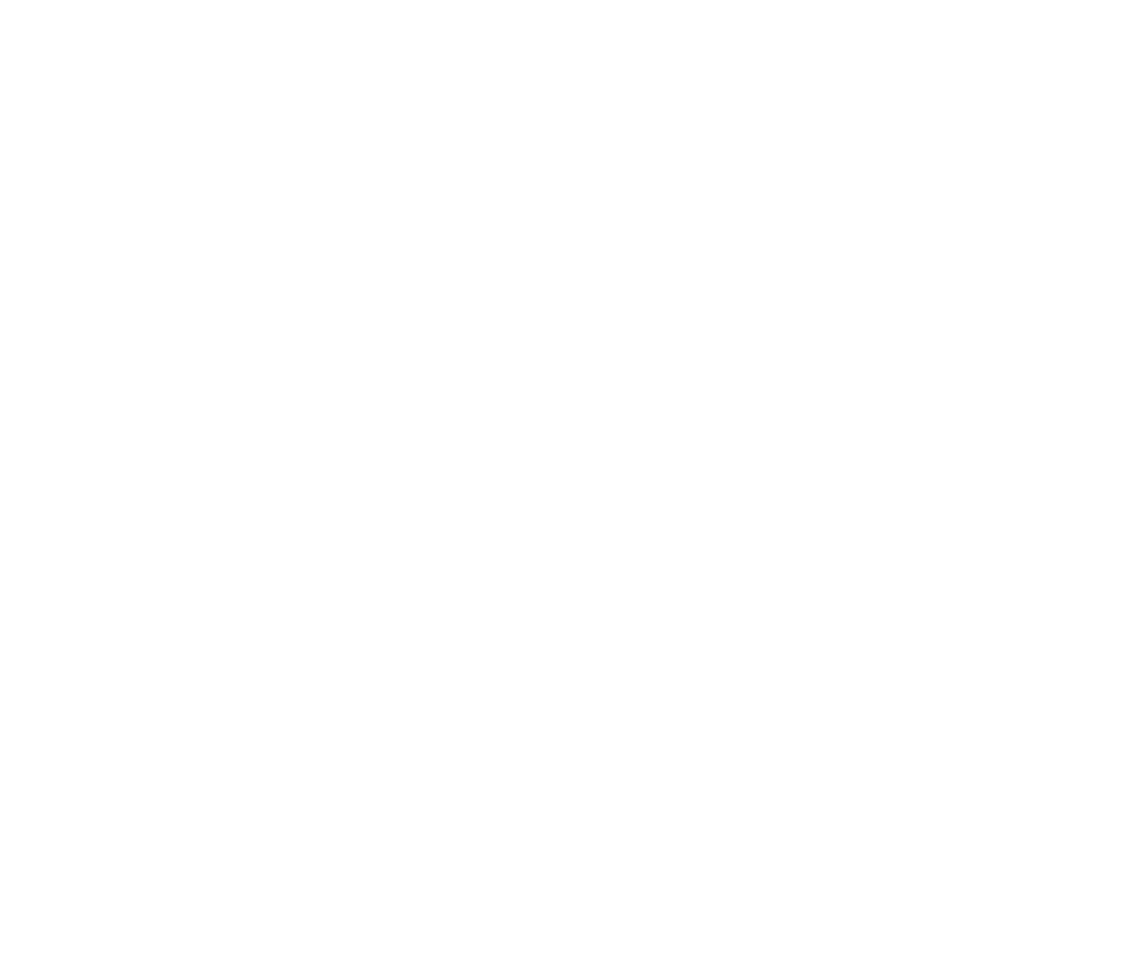 scroll, scrollTop: 0, scrollLeft: 0, axis: both 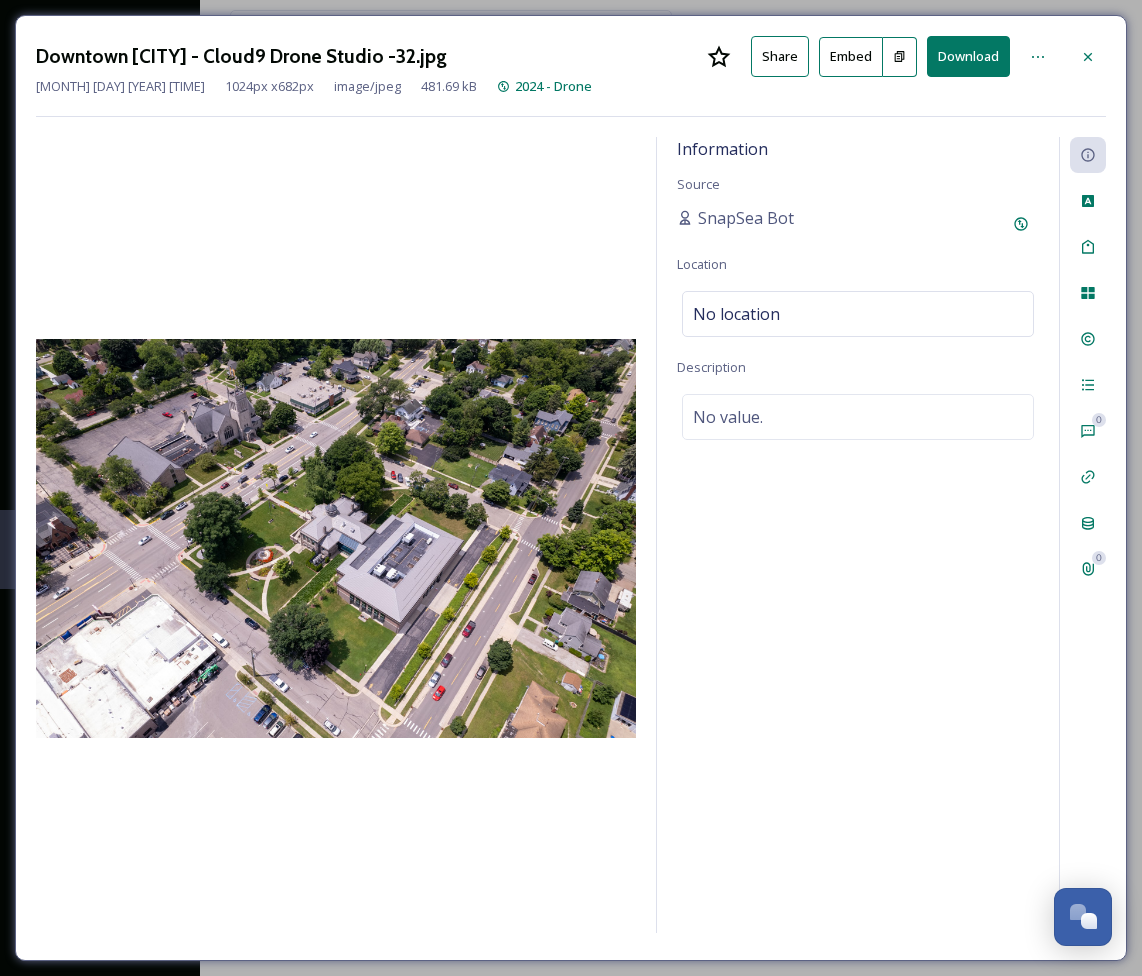 click on "Download" at bounding box center [968, 56] 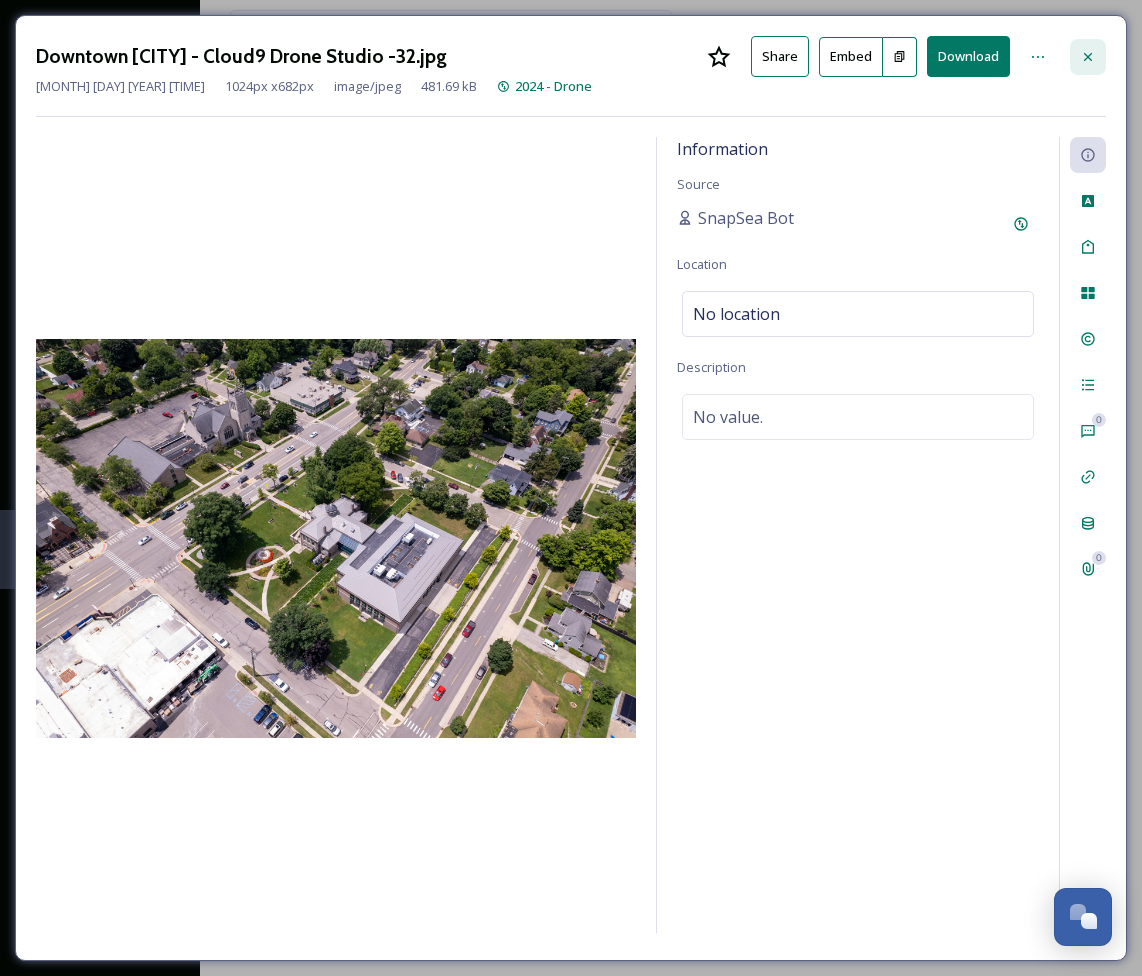 click 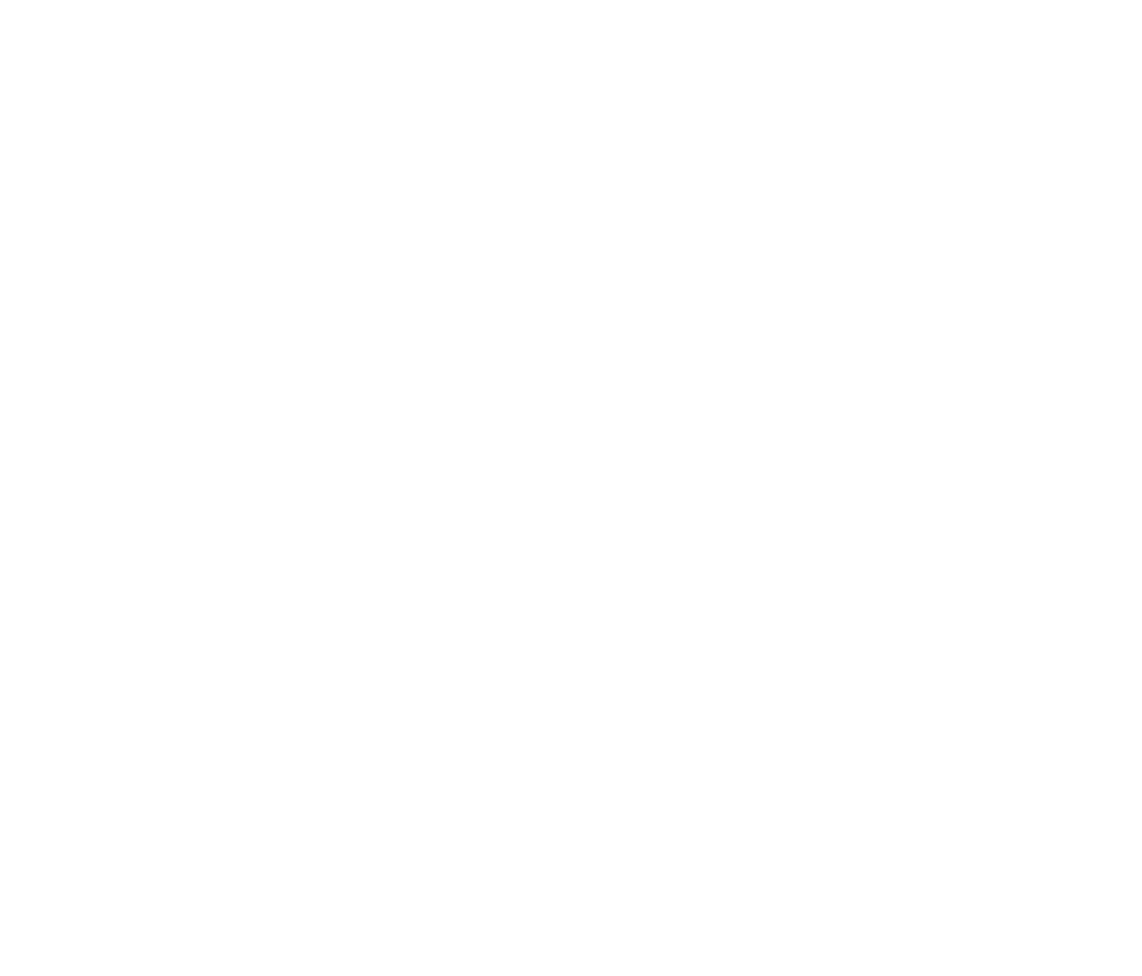 scroll, scrollTop: 0, scrollLeft: 0, axis: both 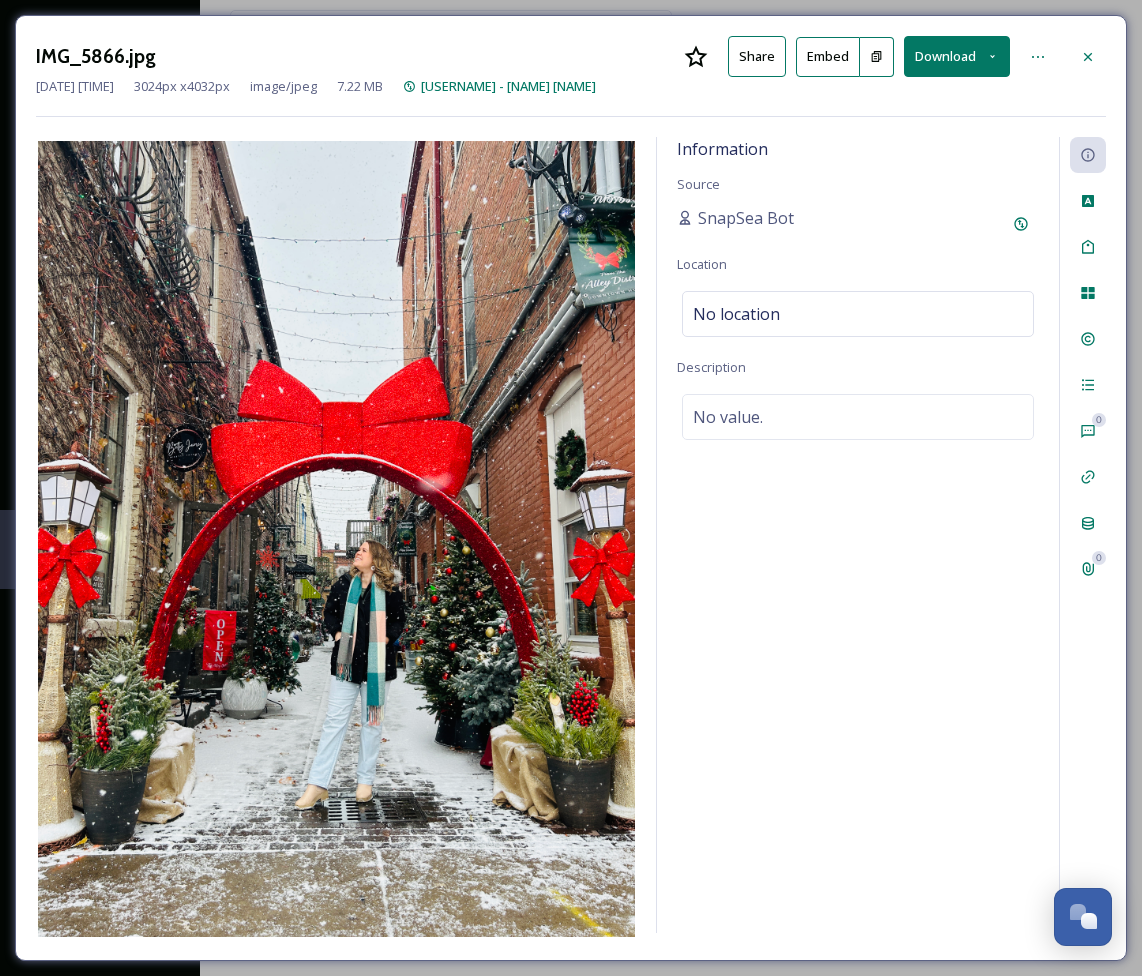 click on "Download" at bounding box center (957, 56) 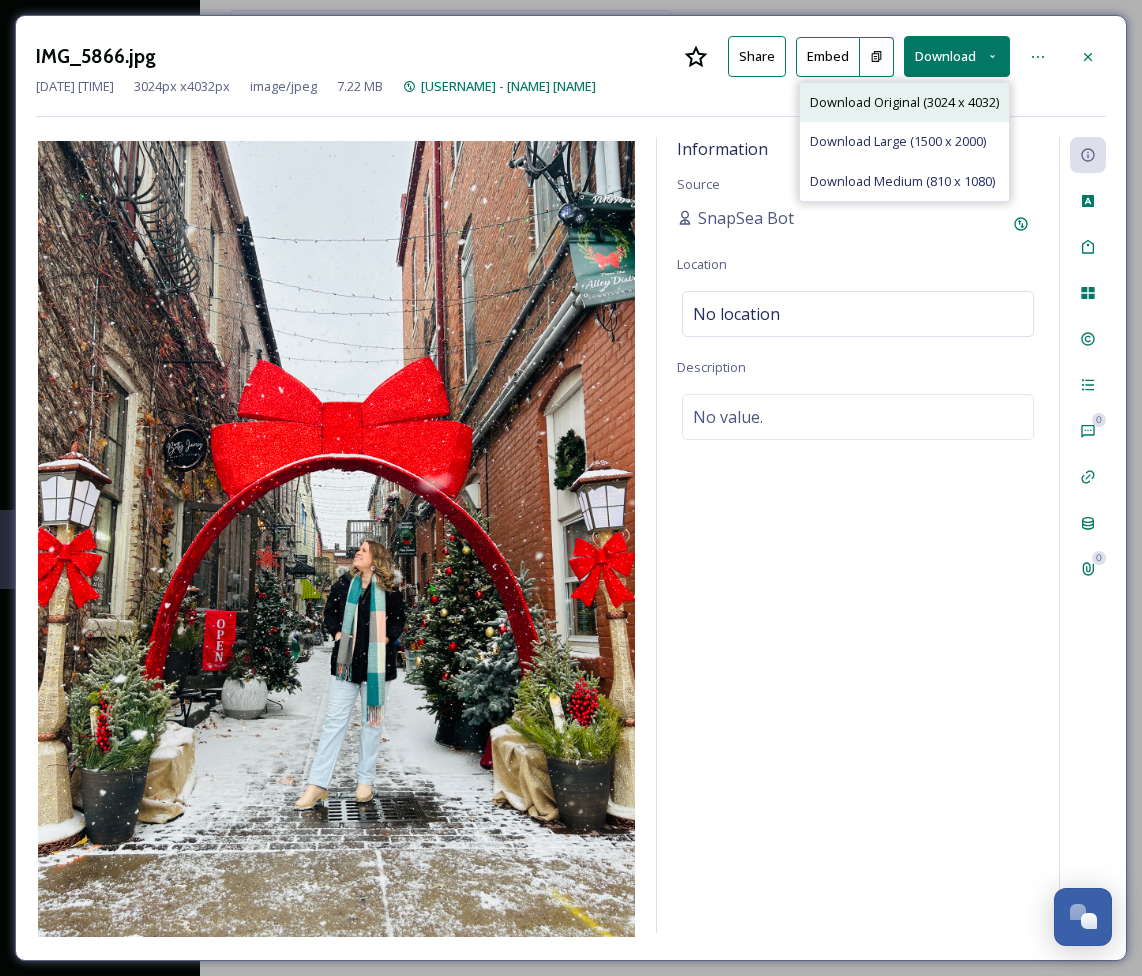 click on "Download Original (3024 x 4032)" at bounding box center (904, 102) 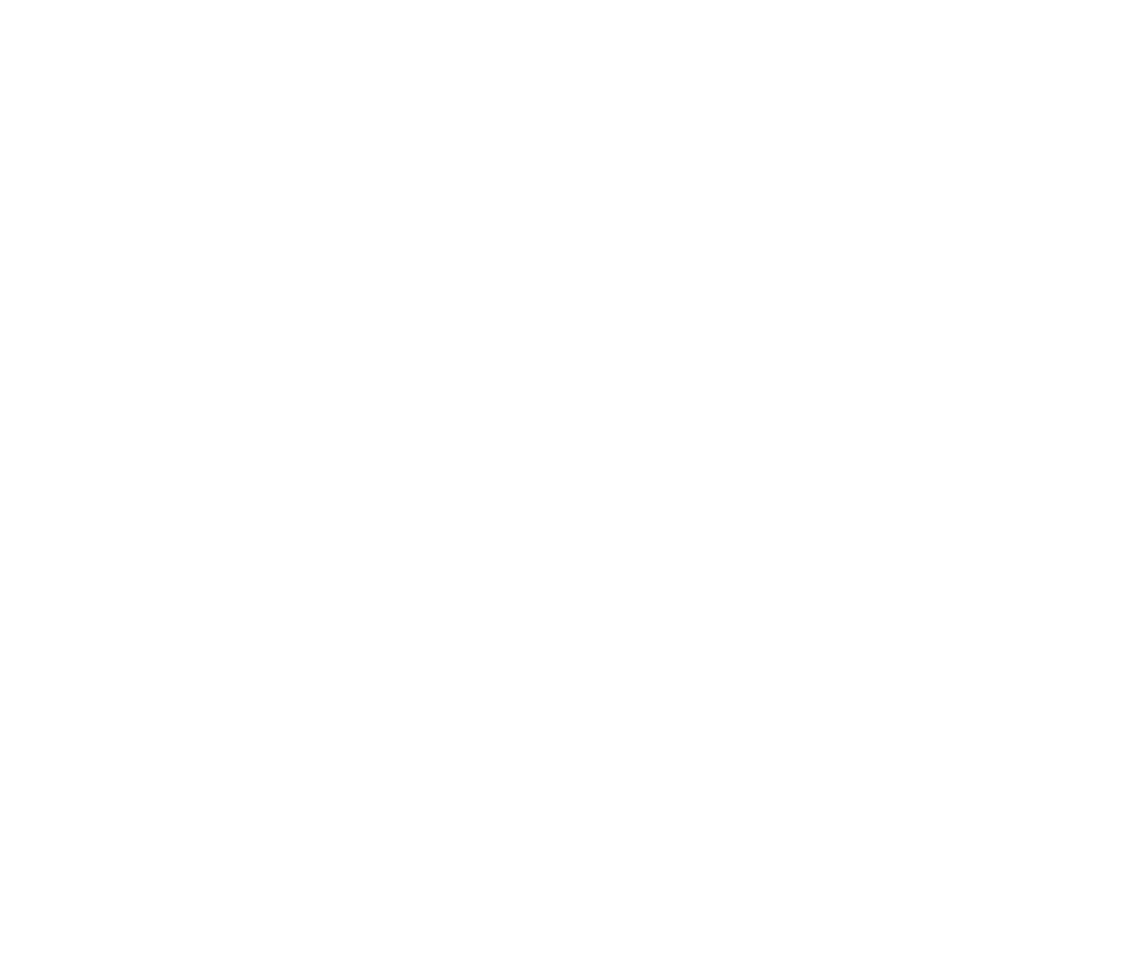 scroll, scrollTop: 0, scrollLeft: 0, axis: both 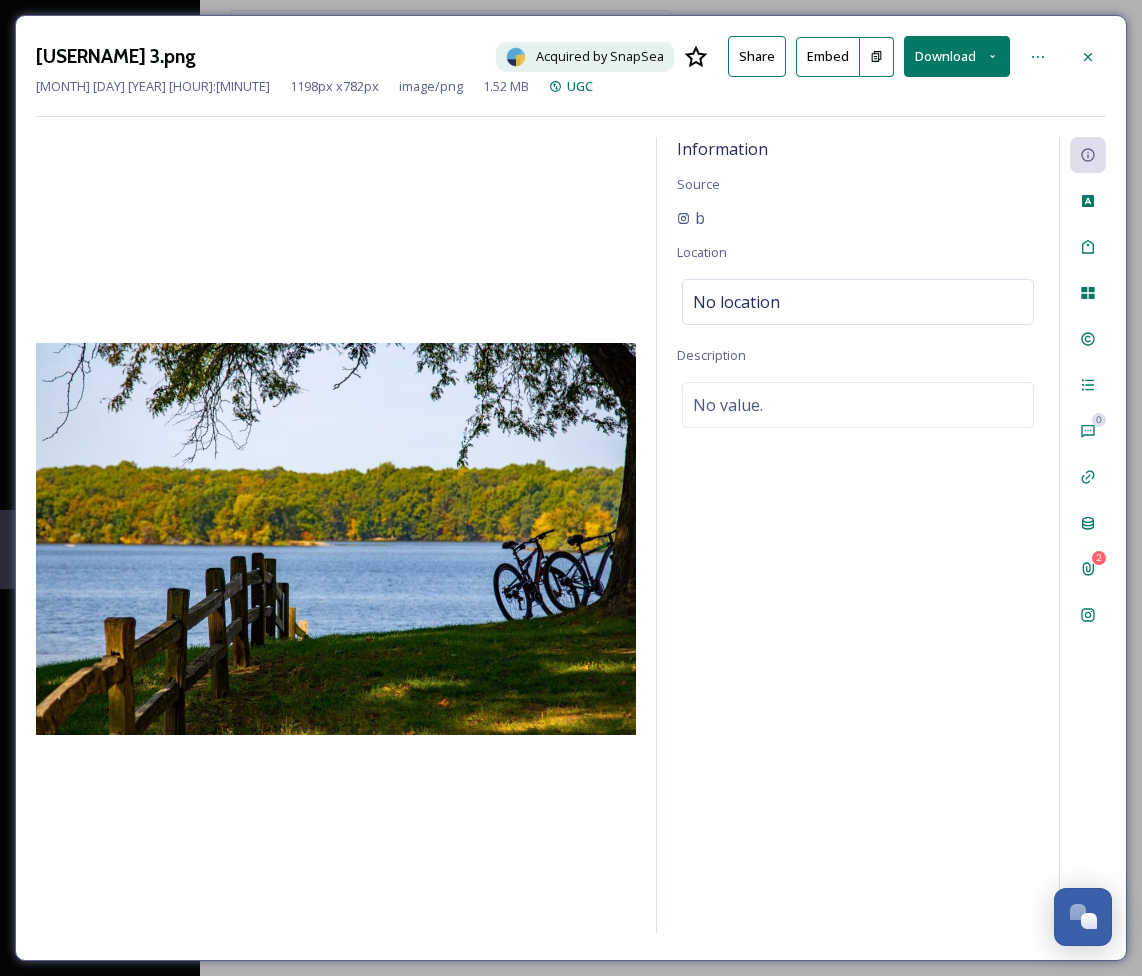 click on "Download" at bounding box center (957, 56) 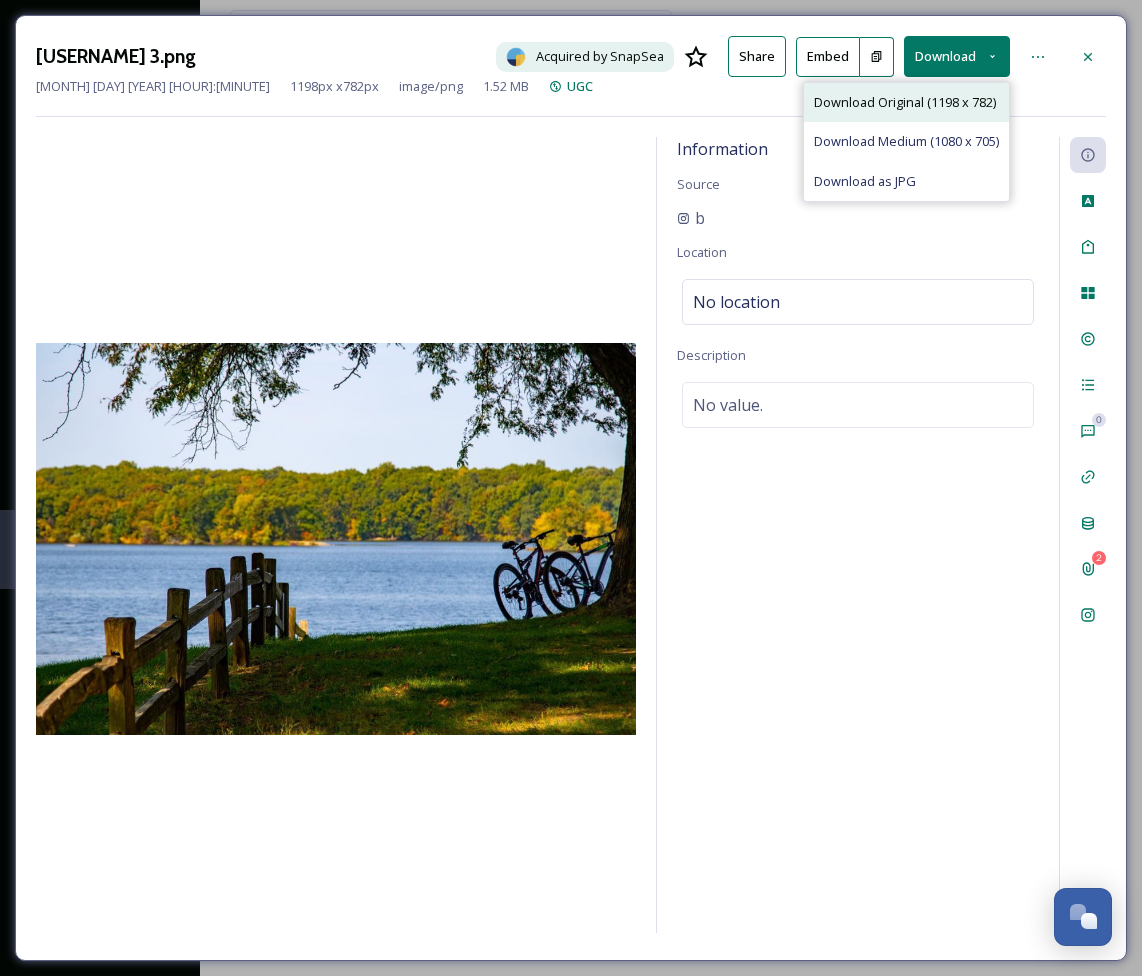 click on "Download Original (1198 x 782)" at bounding box center (905, 102) 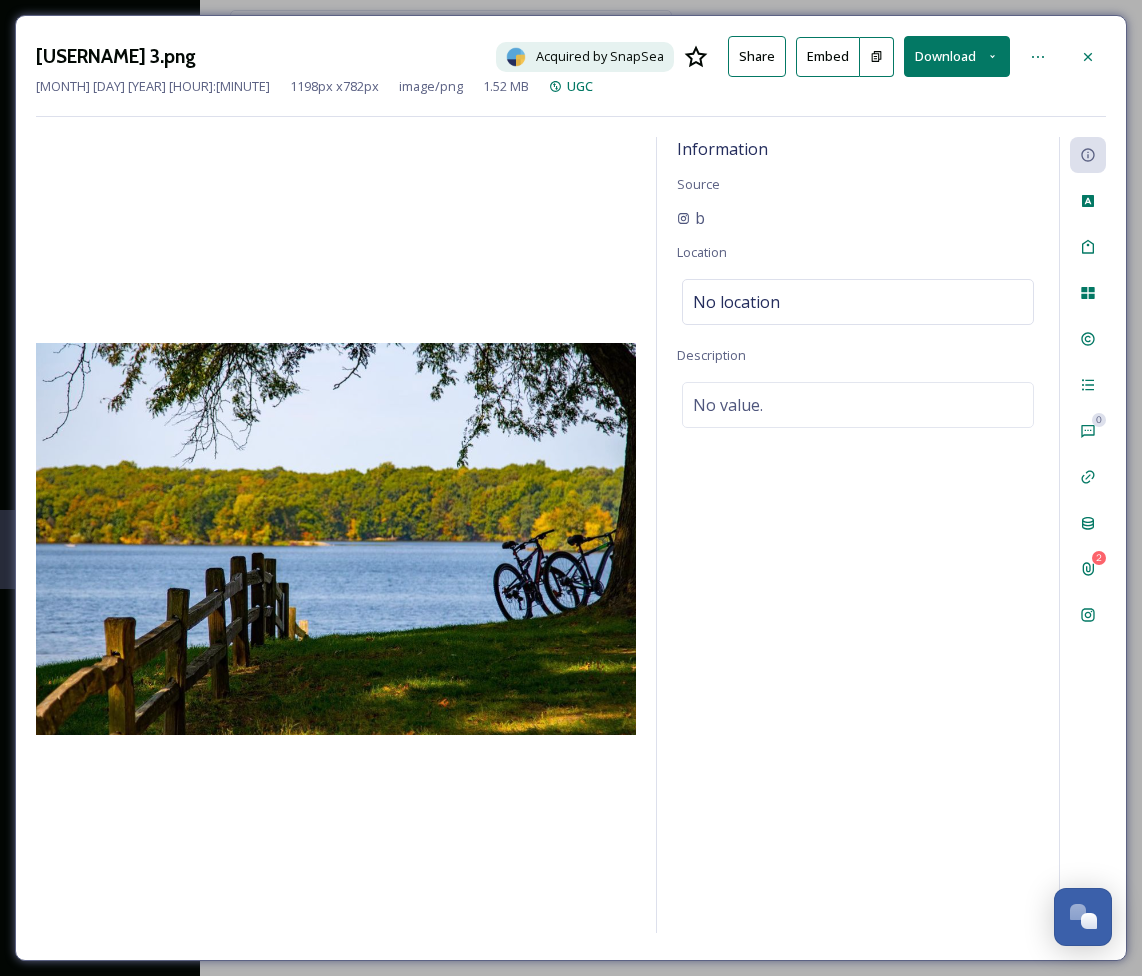 drag, startPoint x: 209, startPoint y: 58, endPoint x: 37, endPoint y: 57, distance: 172.00291 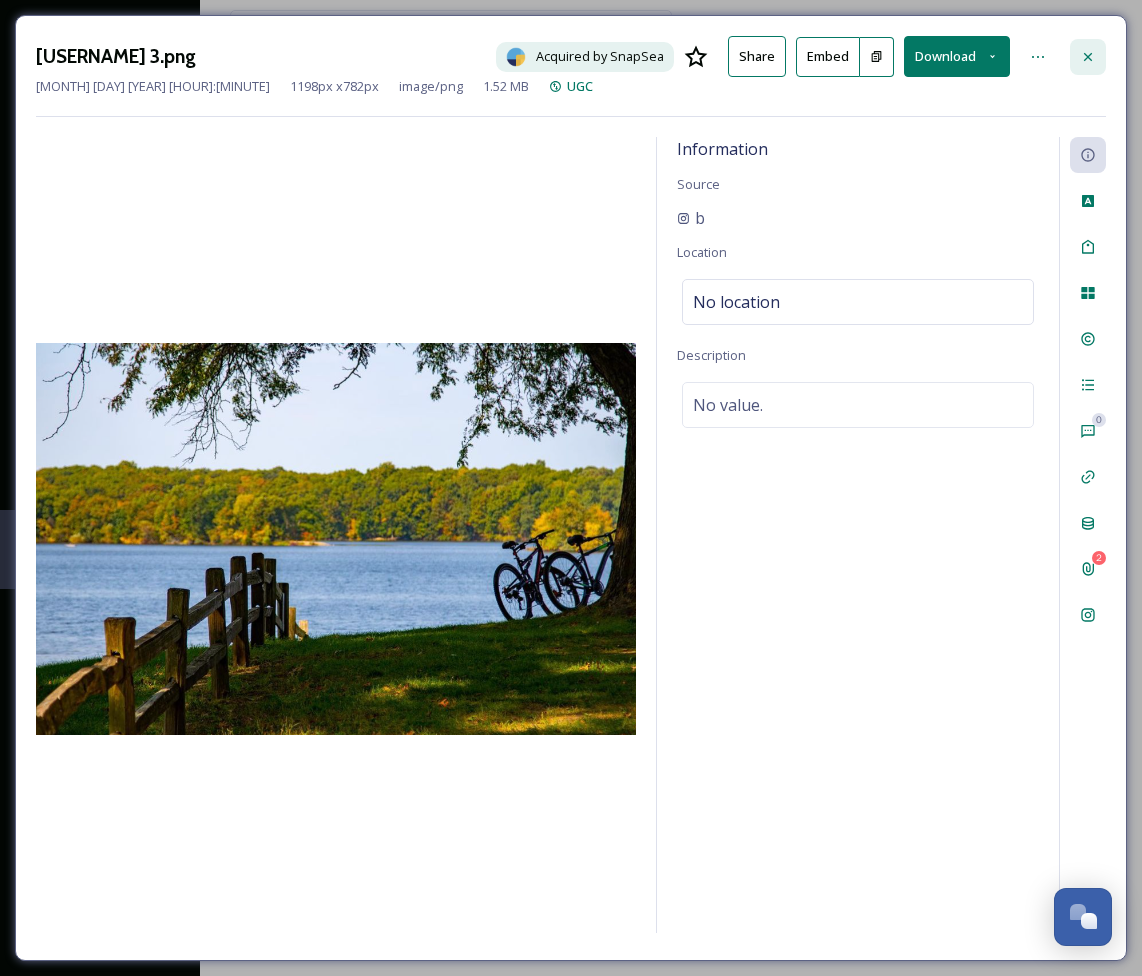 click 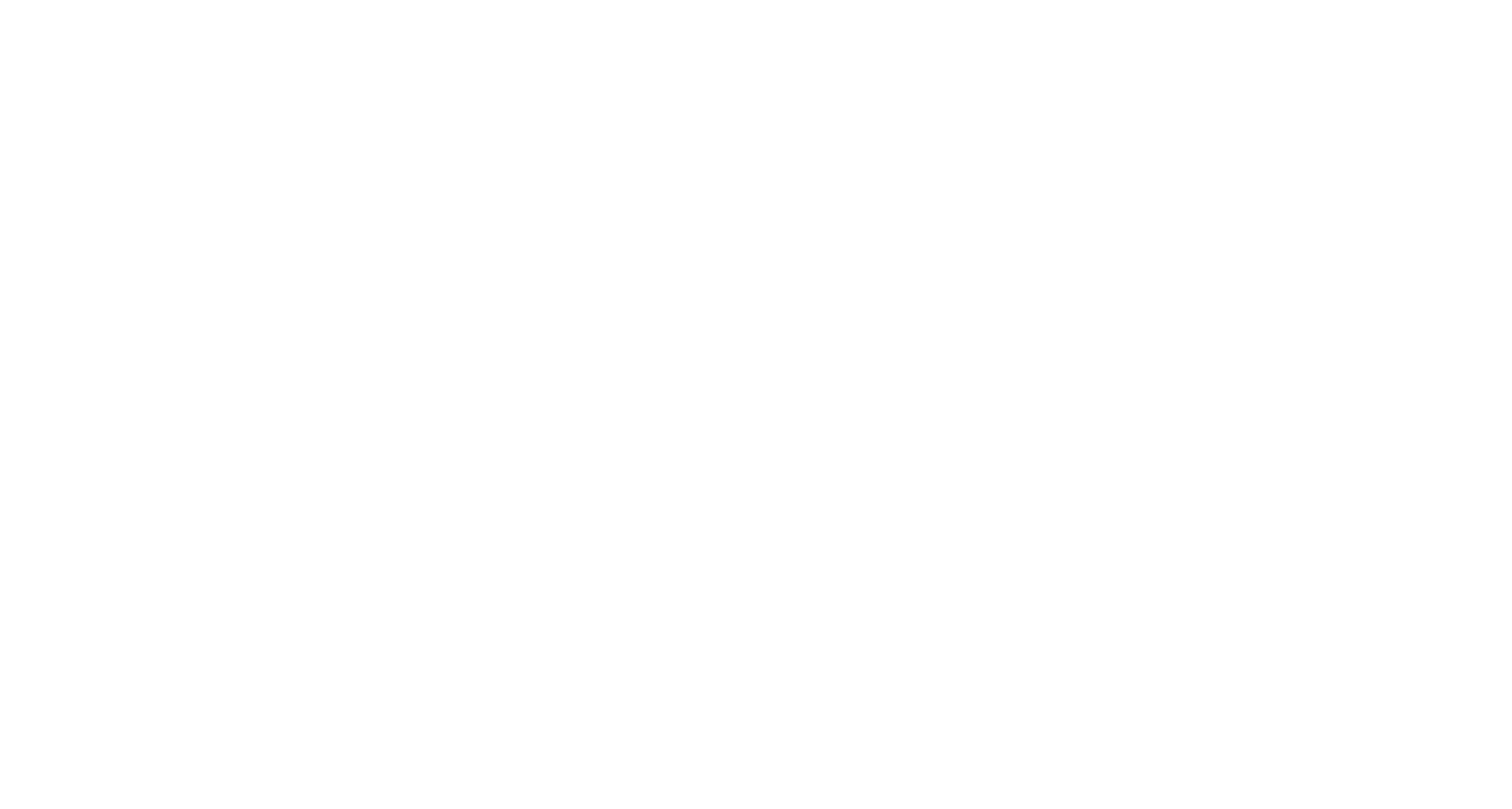 scroll, scrollTop: 0, scrollLeft: 0, axis: both 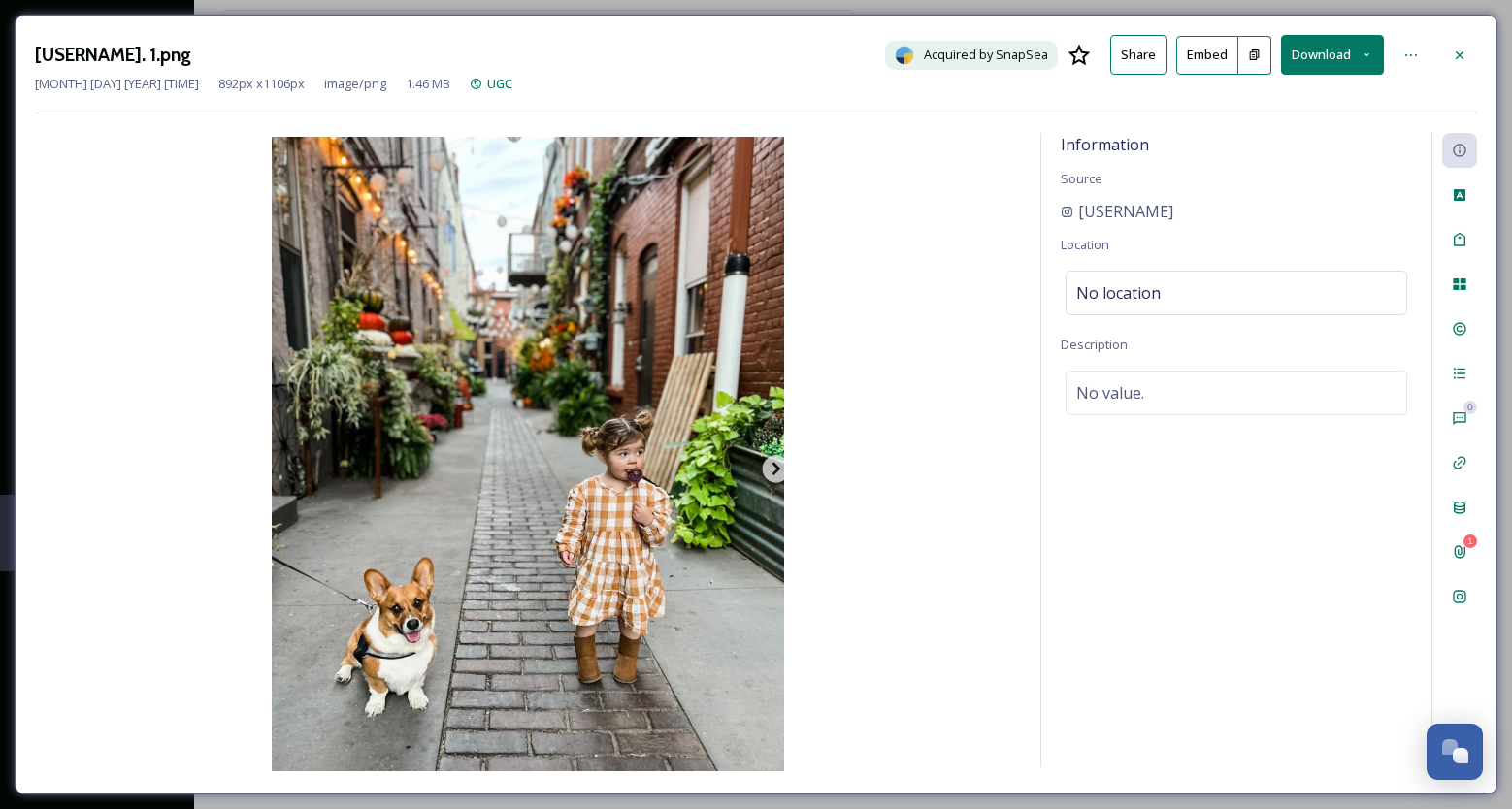 drag, startPoint x: 37, startPoint y: 57, endPoint x: 279, endPoint y: 51, distance: 242.07437 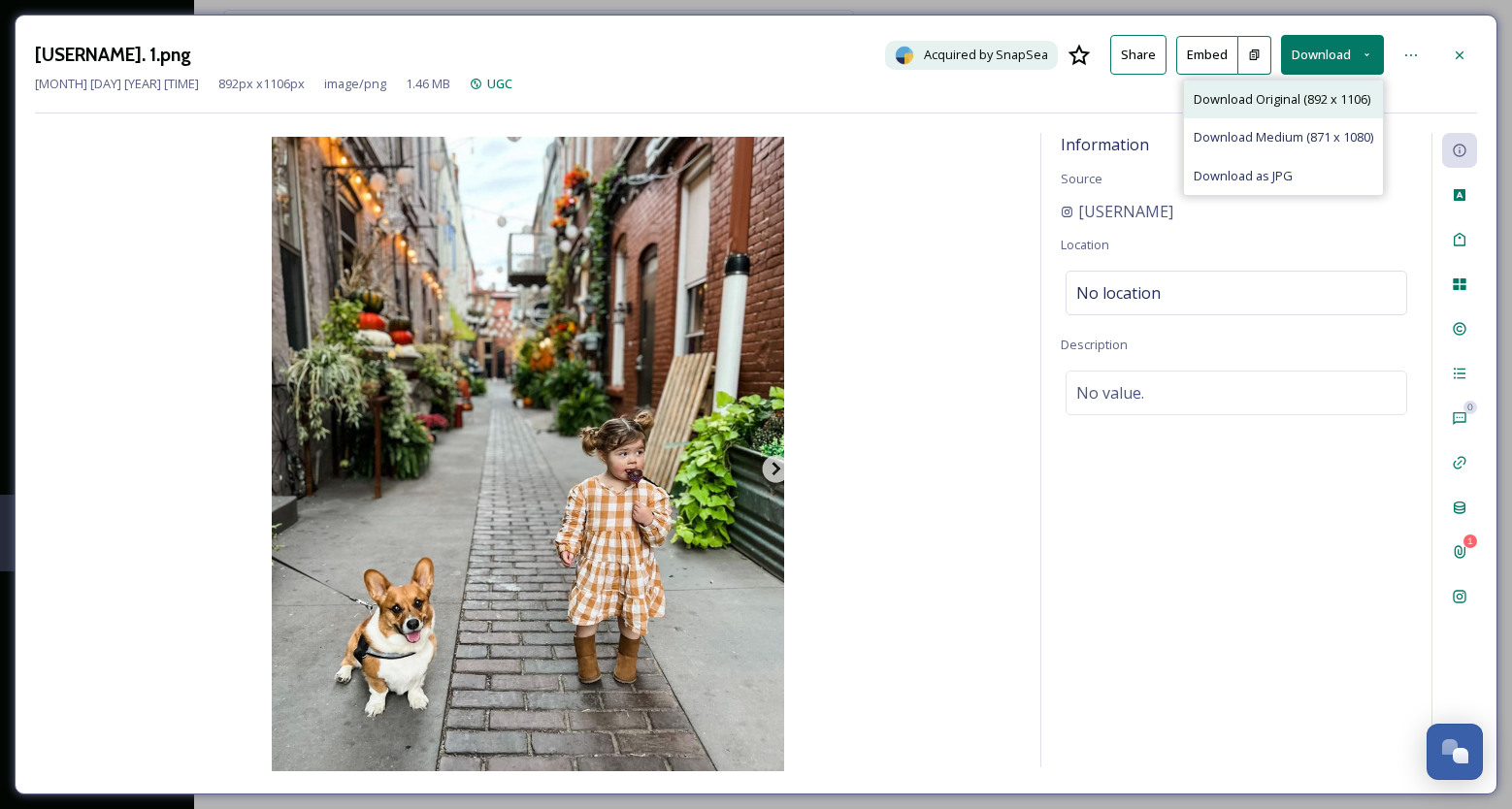 click on "Download Original (892 x 1106)" at bounding box center [1282, 99] 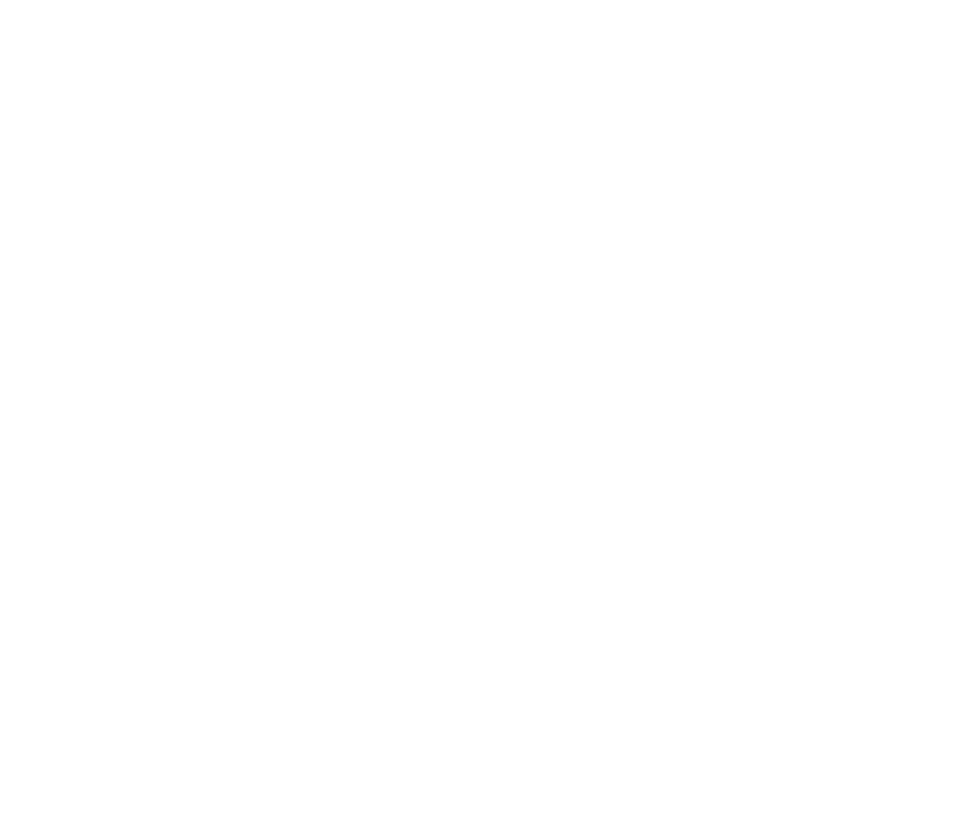 scroll, scrollTop: 0, scrollLeft: 0, axis: both 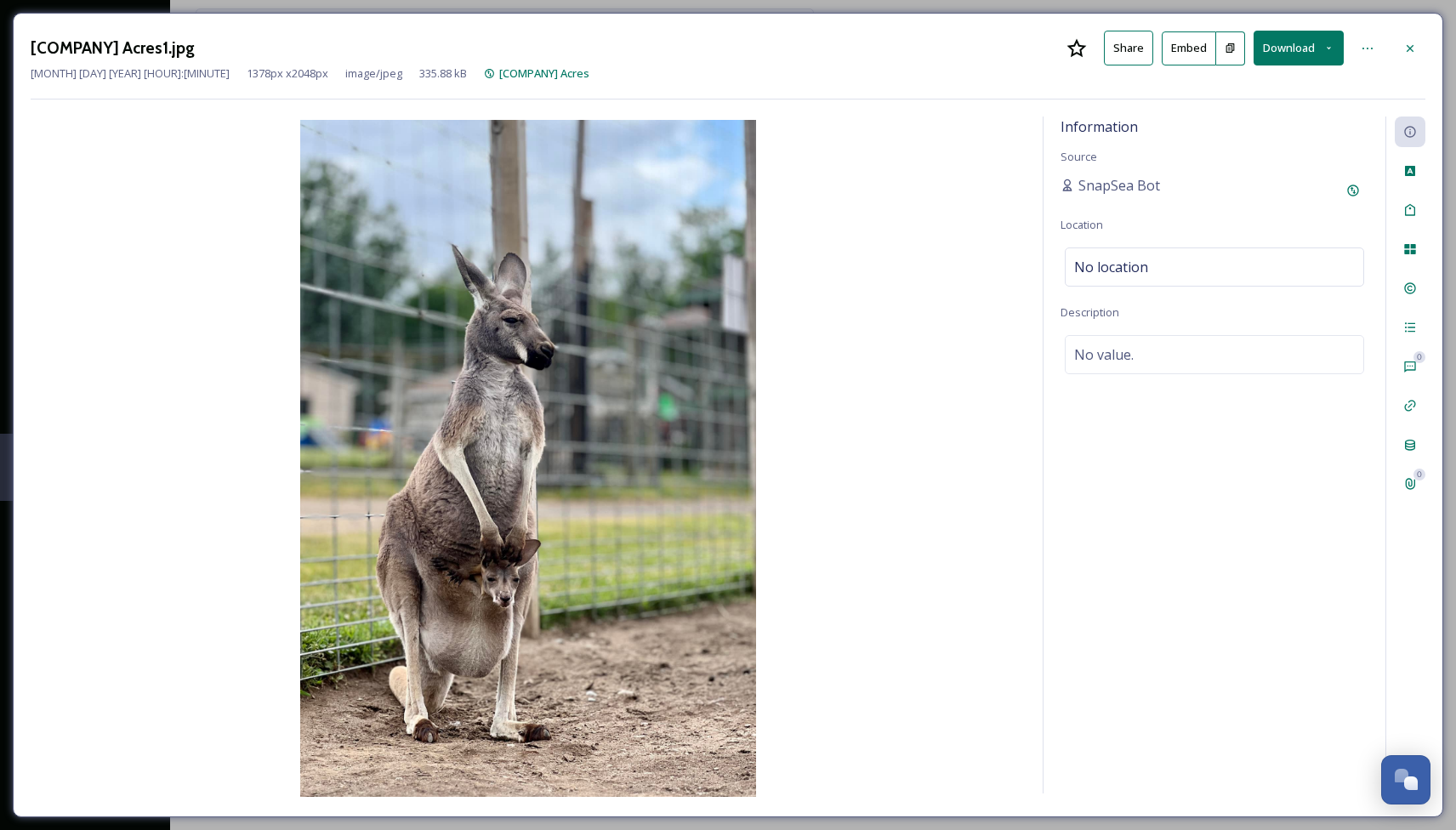 click on "Download" at bounding box center [1299, 48] 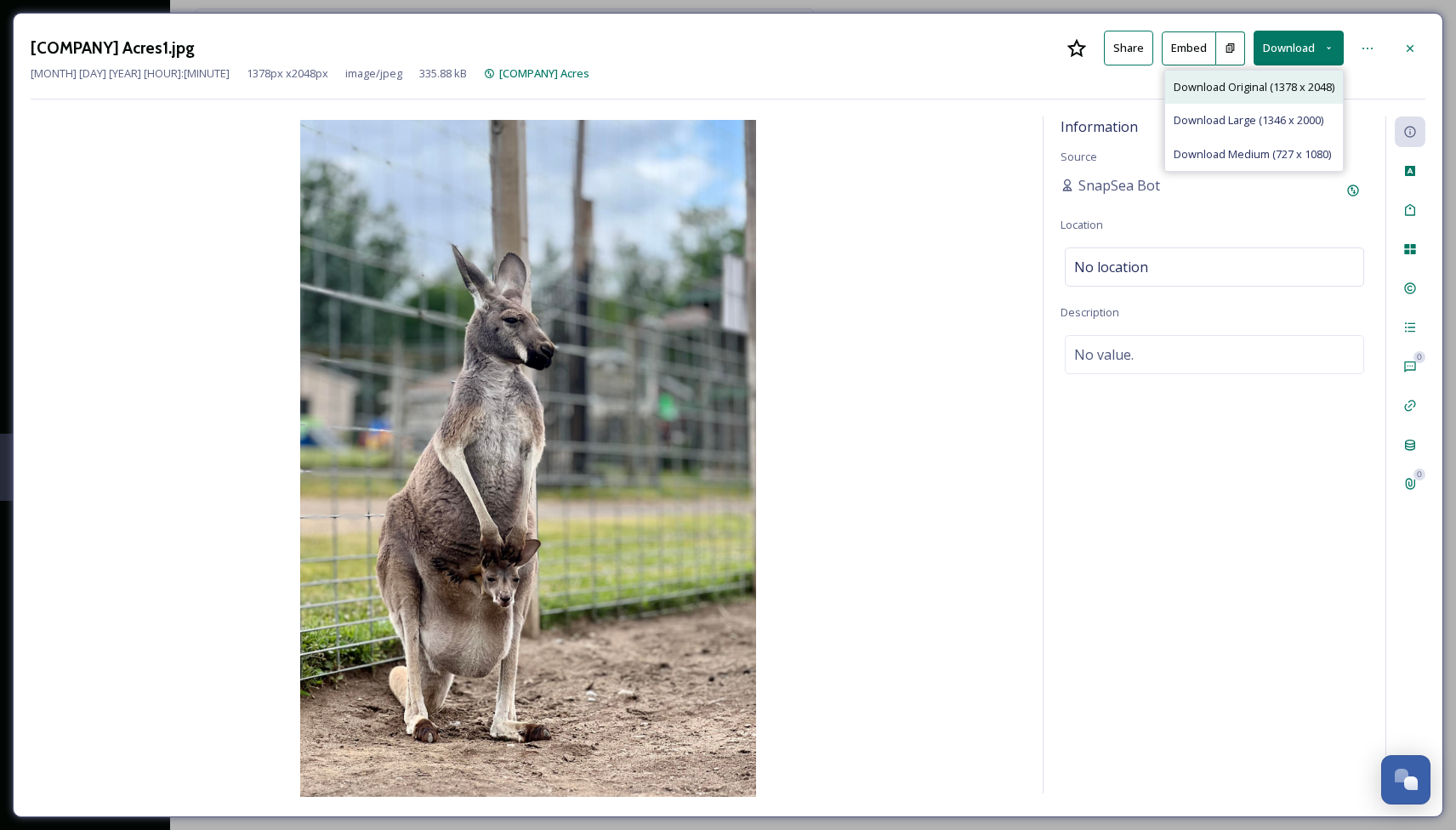 click on "Download Original (1378 x 2048)" at bounding box center [1254, 87] 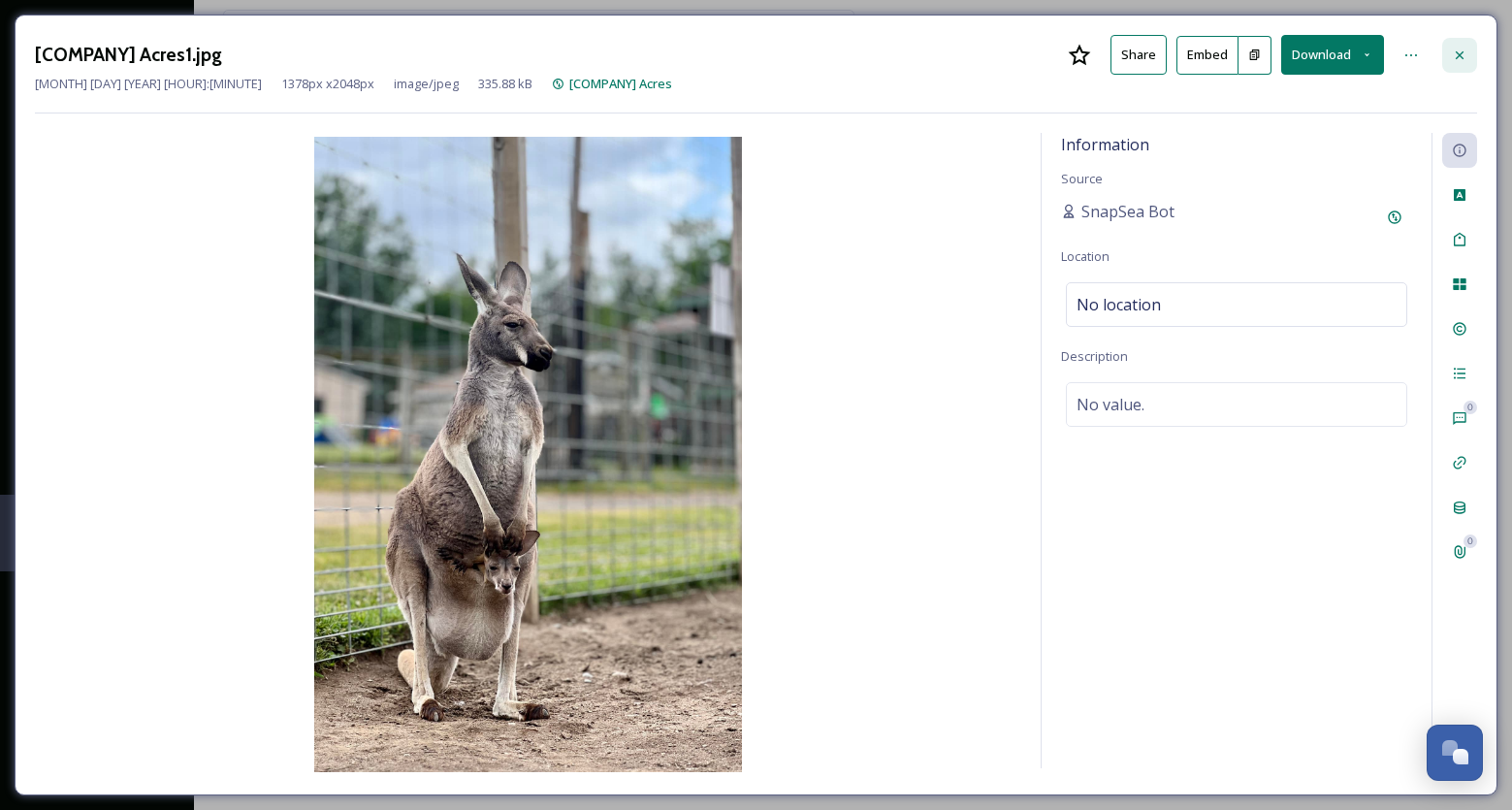 click 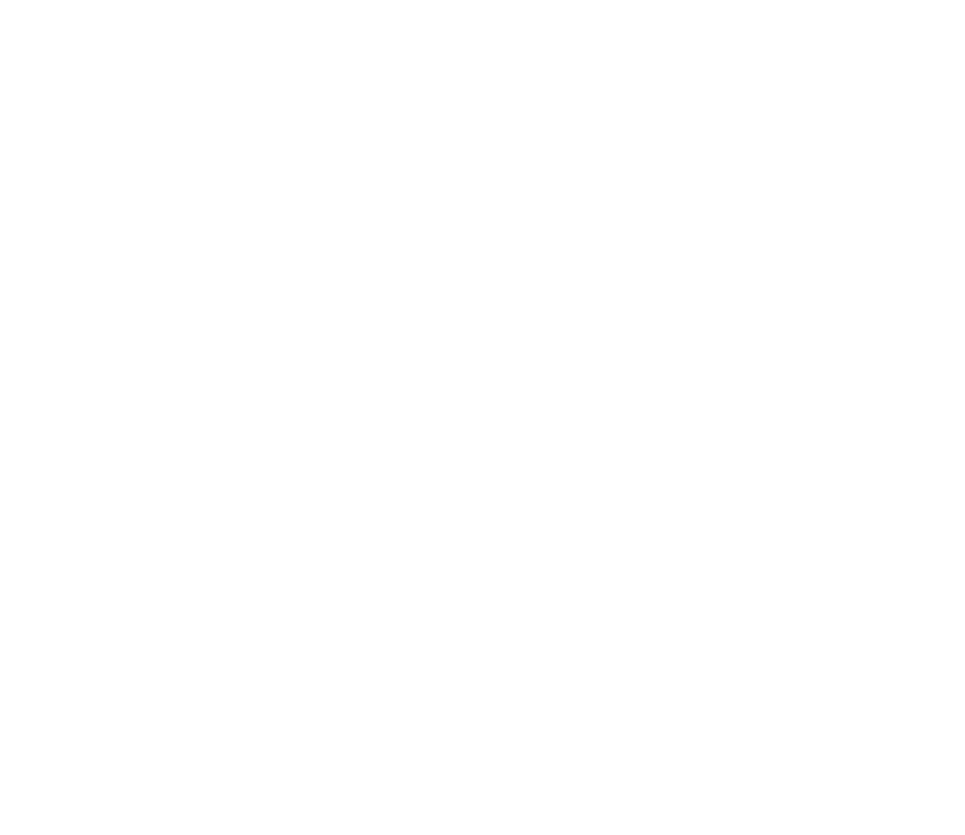 scroll, scrollTop: 0, scrollLeft: 0, axis: both 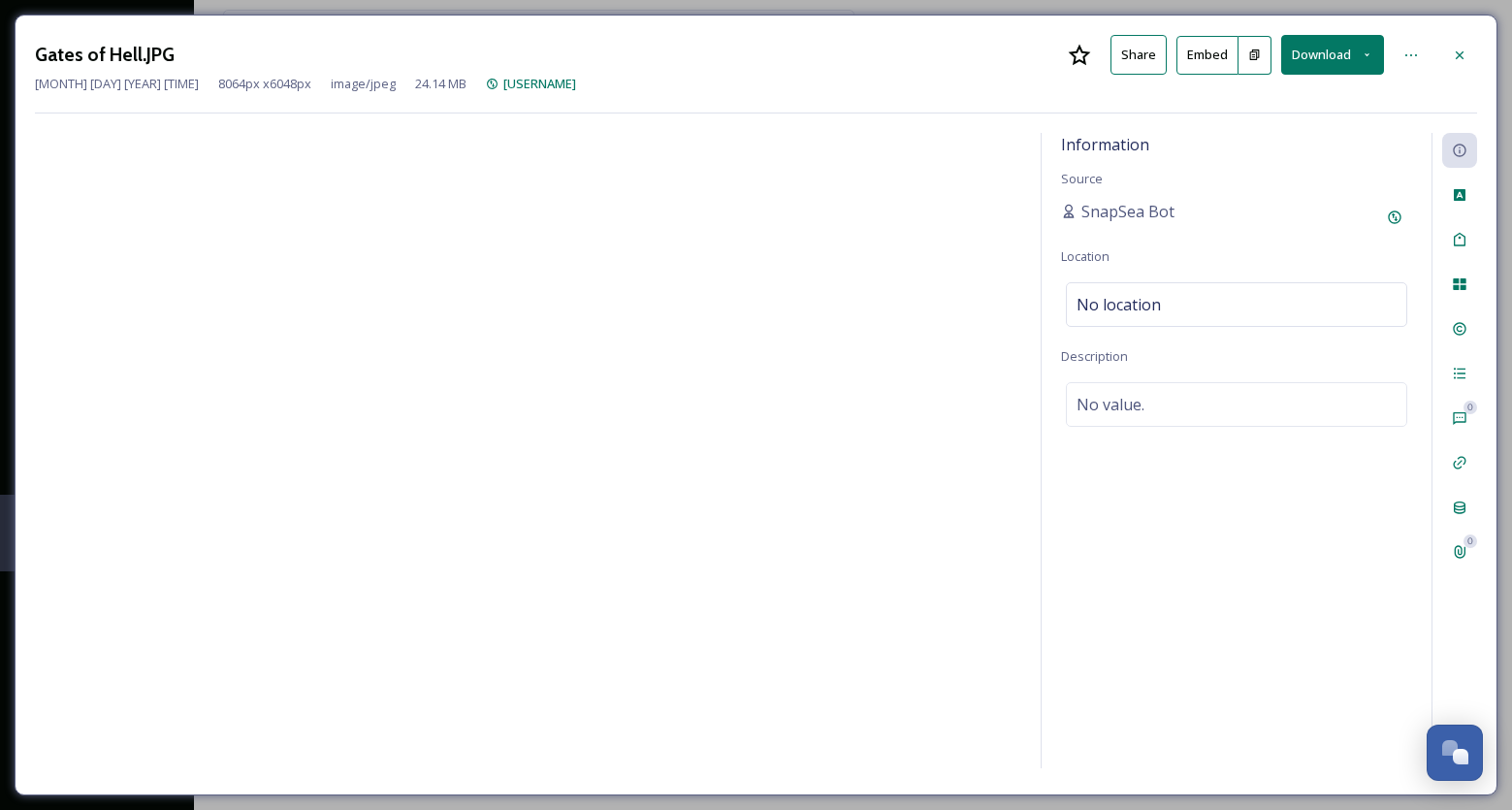 click on "Download" at bounding box center (1333, 54) 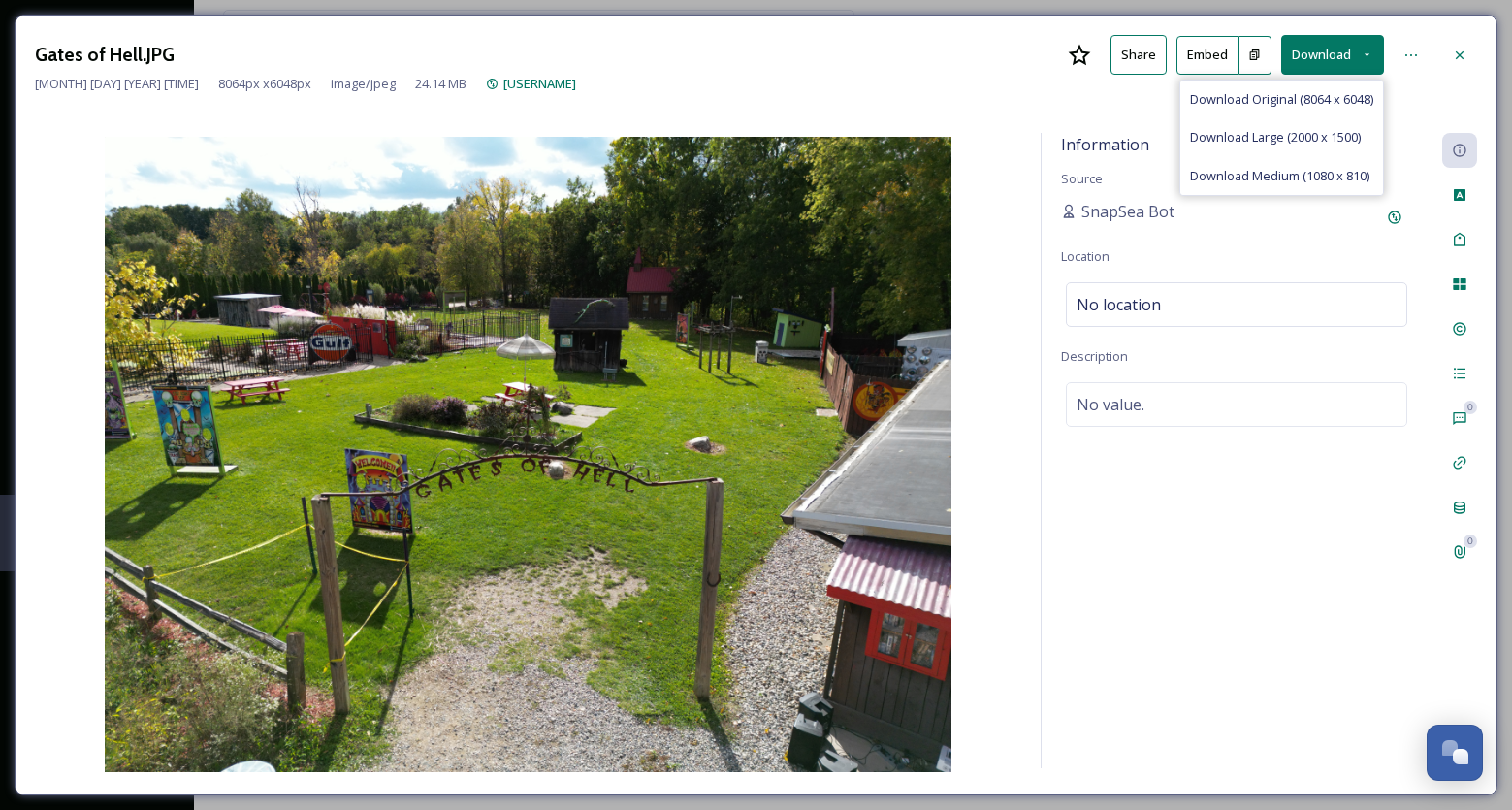 click on "Download Original (8064 x 6048)" at bounding box center [1281, 99] 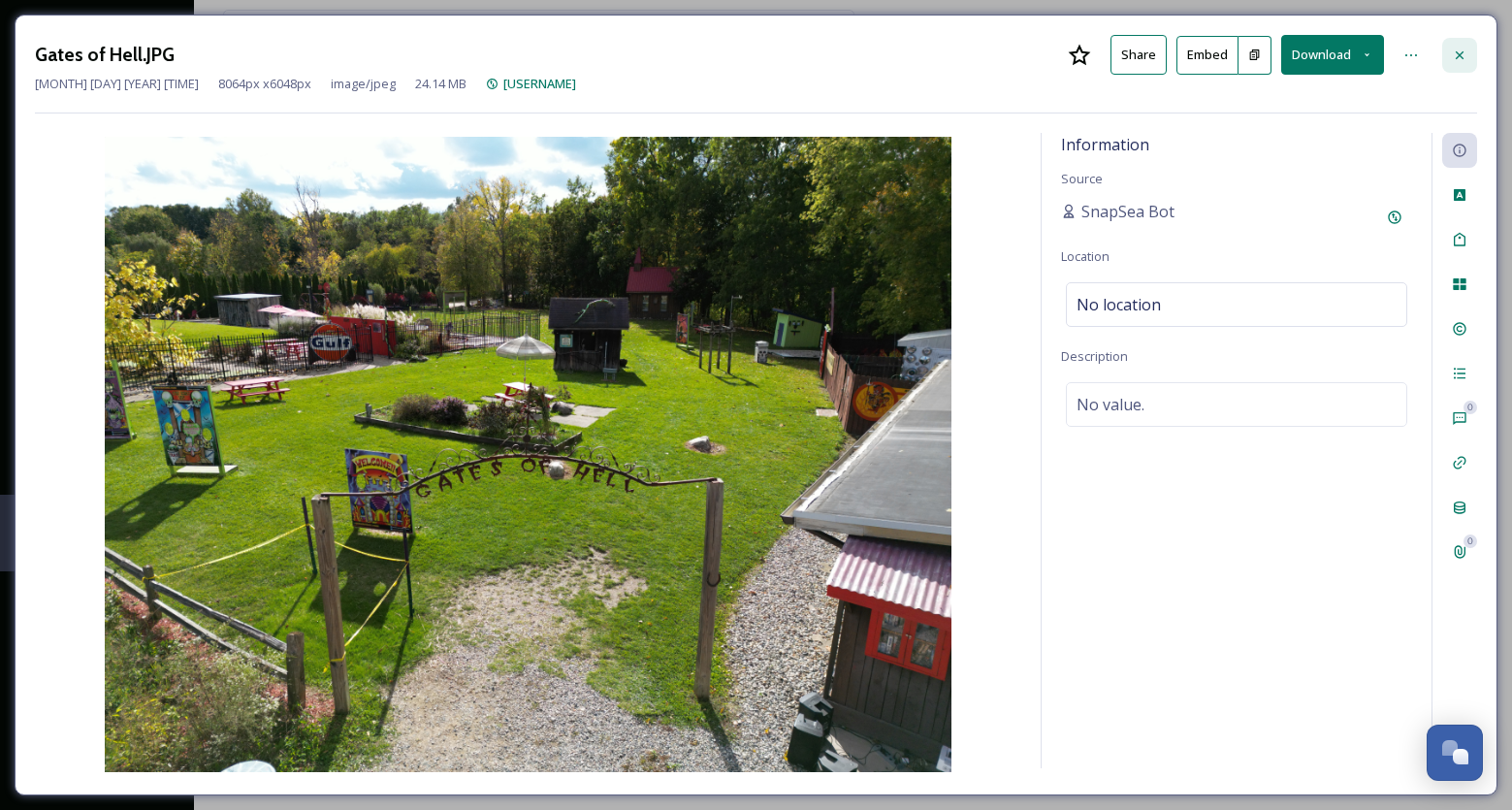 click 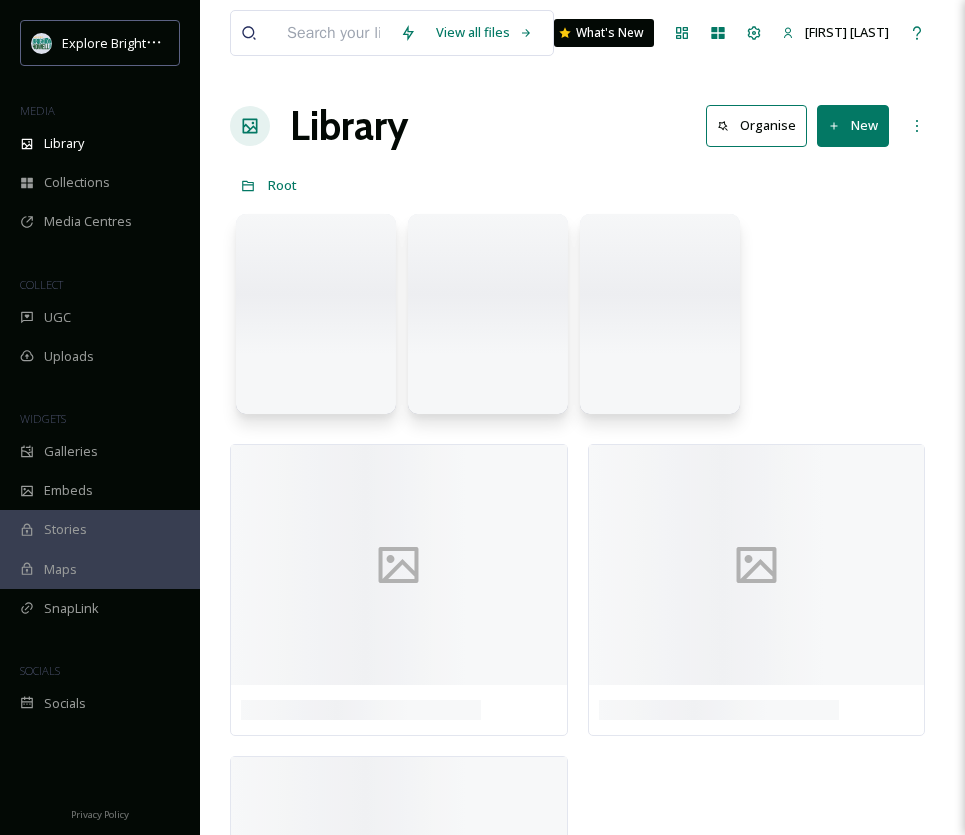 scroll, scrollTop: 0, scrollLeft: 0, axis: both 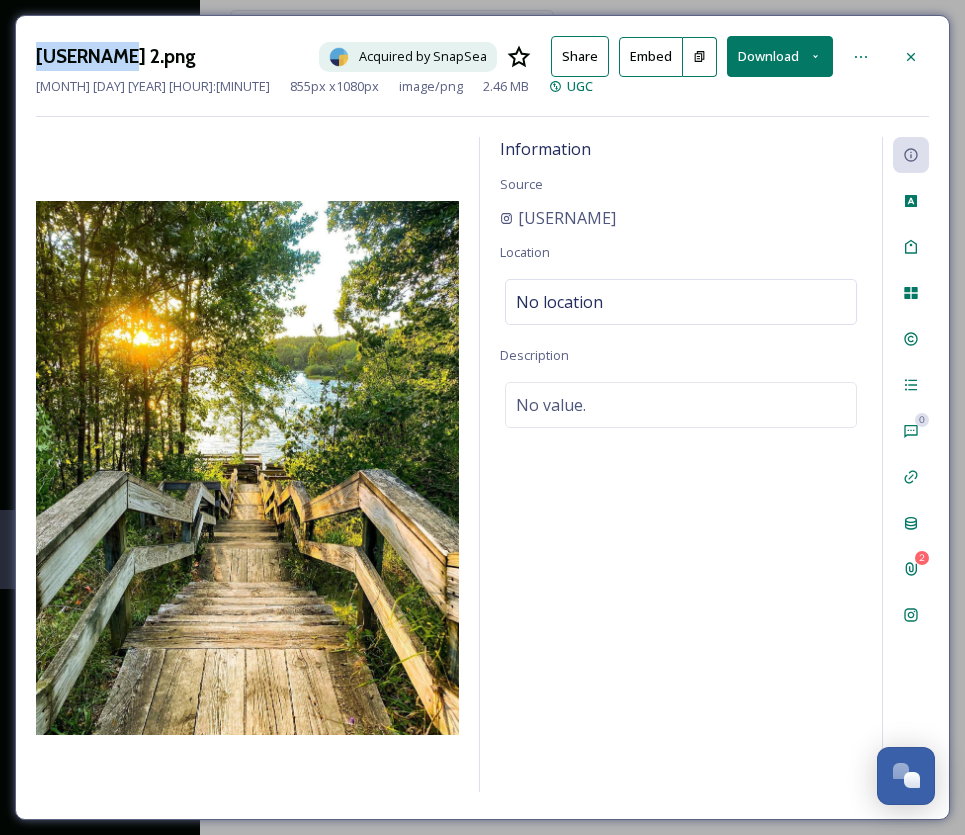 drag, startPoint x: 114, startPoint y: 61, endPoint x: 38, endPoint y: 60, distance: 76.00658 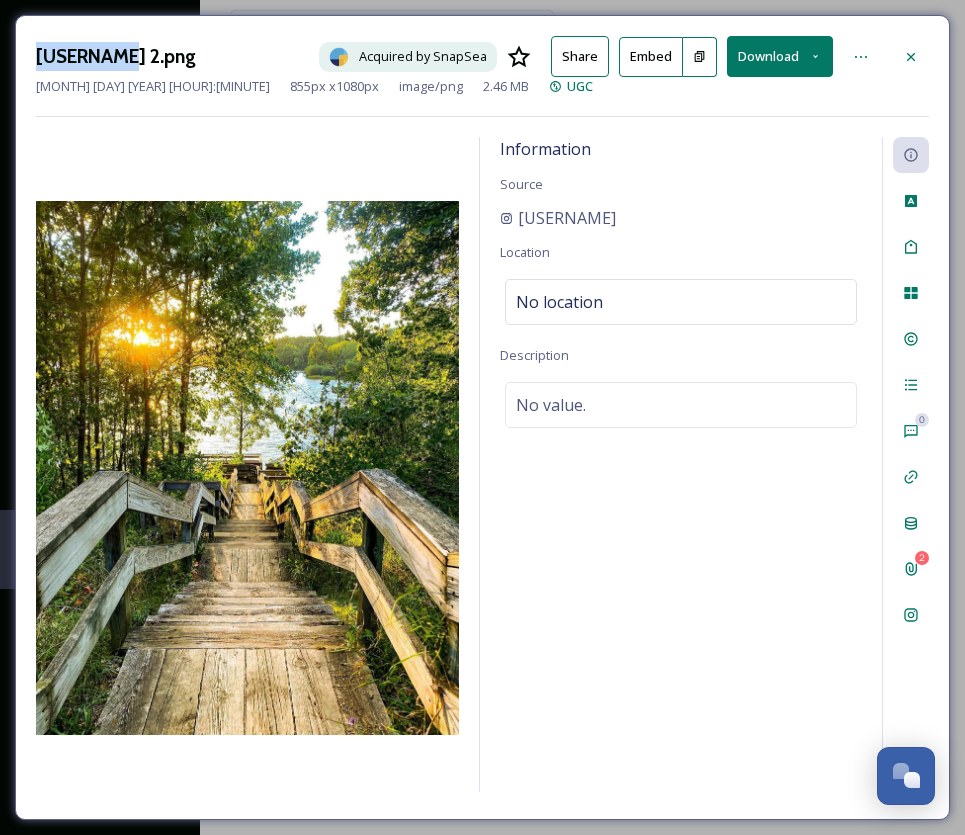 click on "@steudlej 2.png" at bounding box center (116, 56) 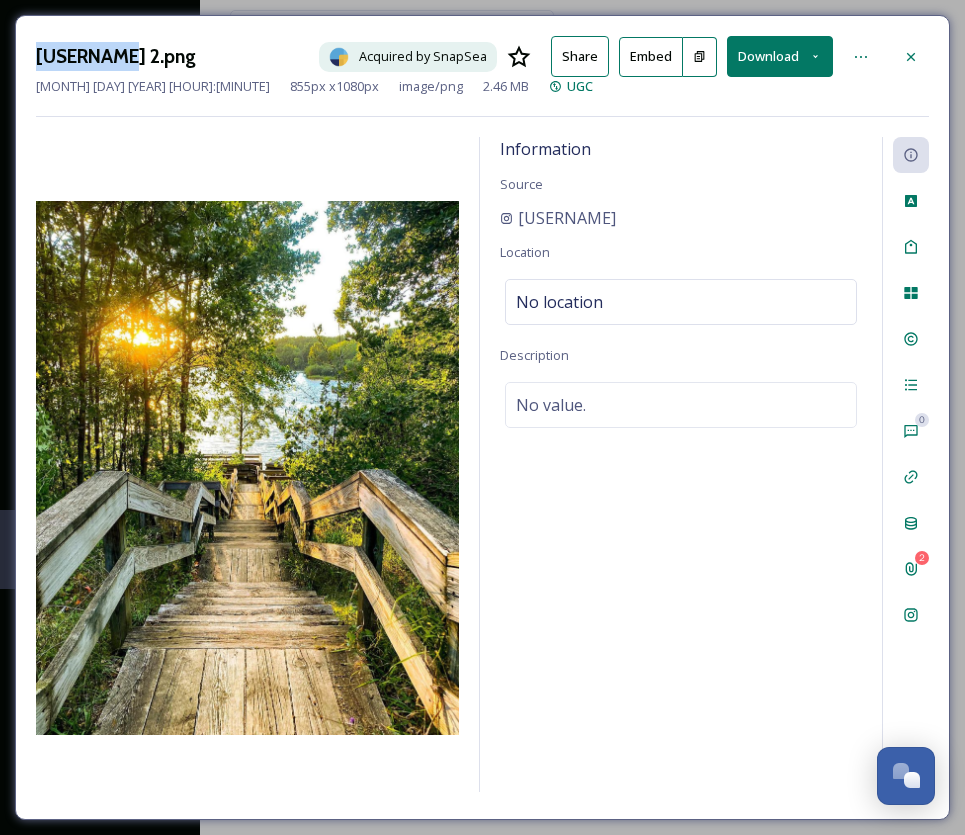 copy on "@steudlej" 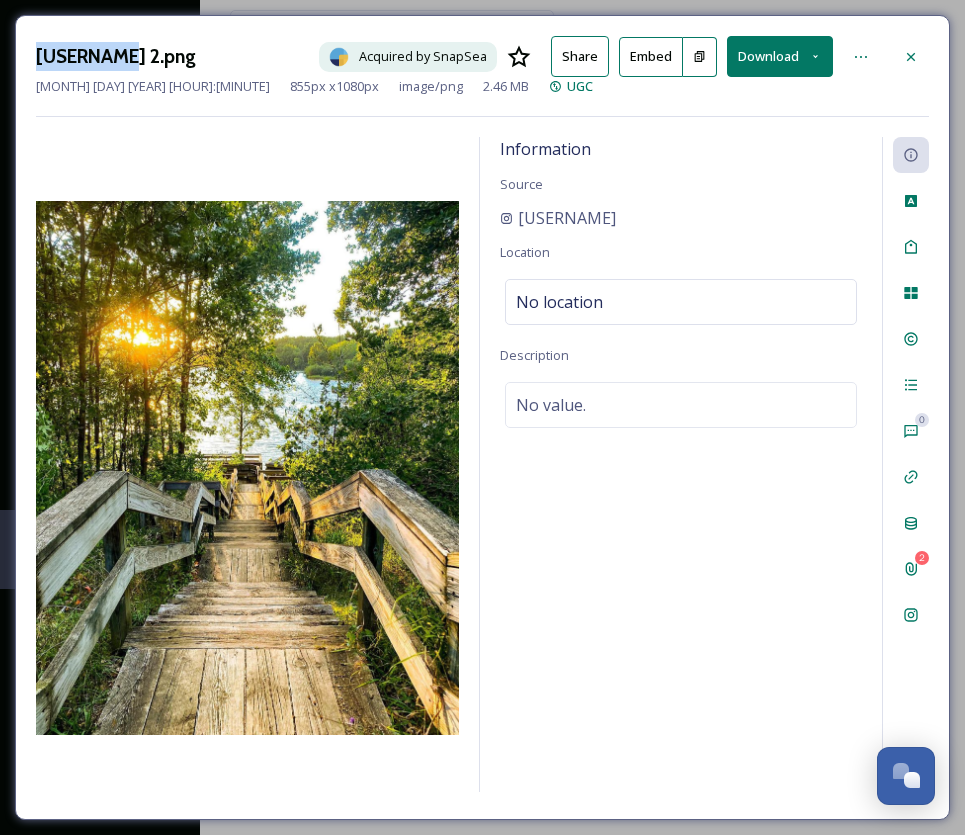 click on "Download" at bounding box center (780, 56) 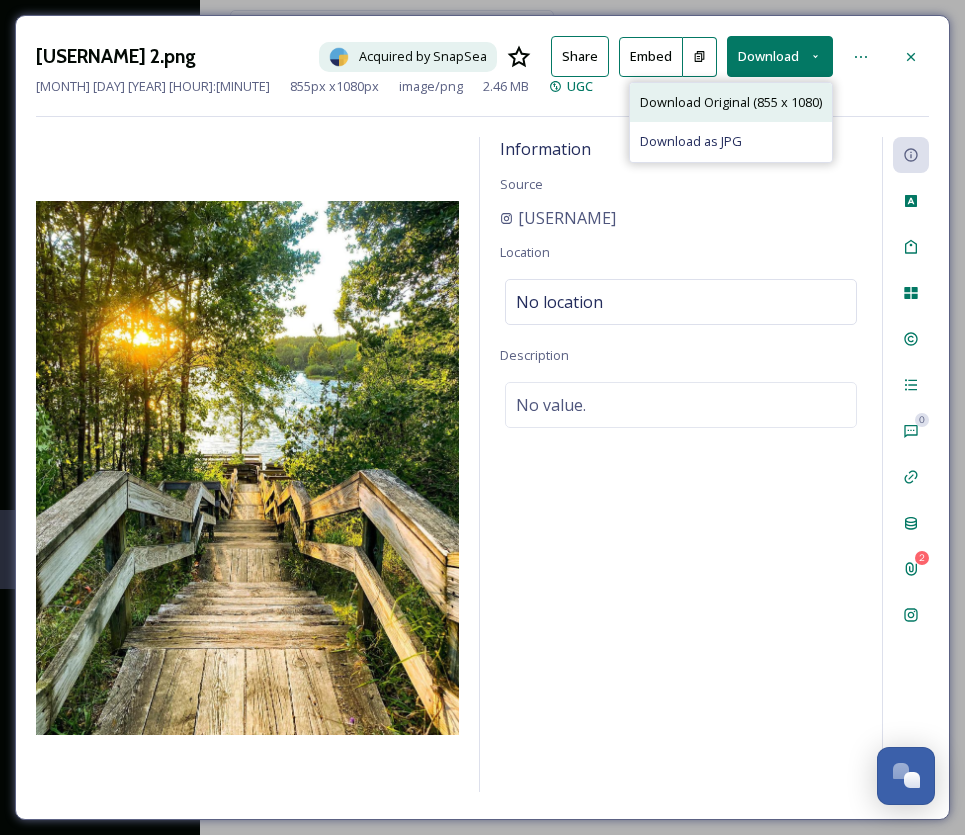 click on "Download Original (855 x 1080)" at bounding box center [731, 102] 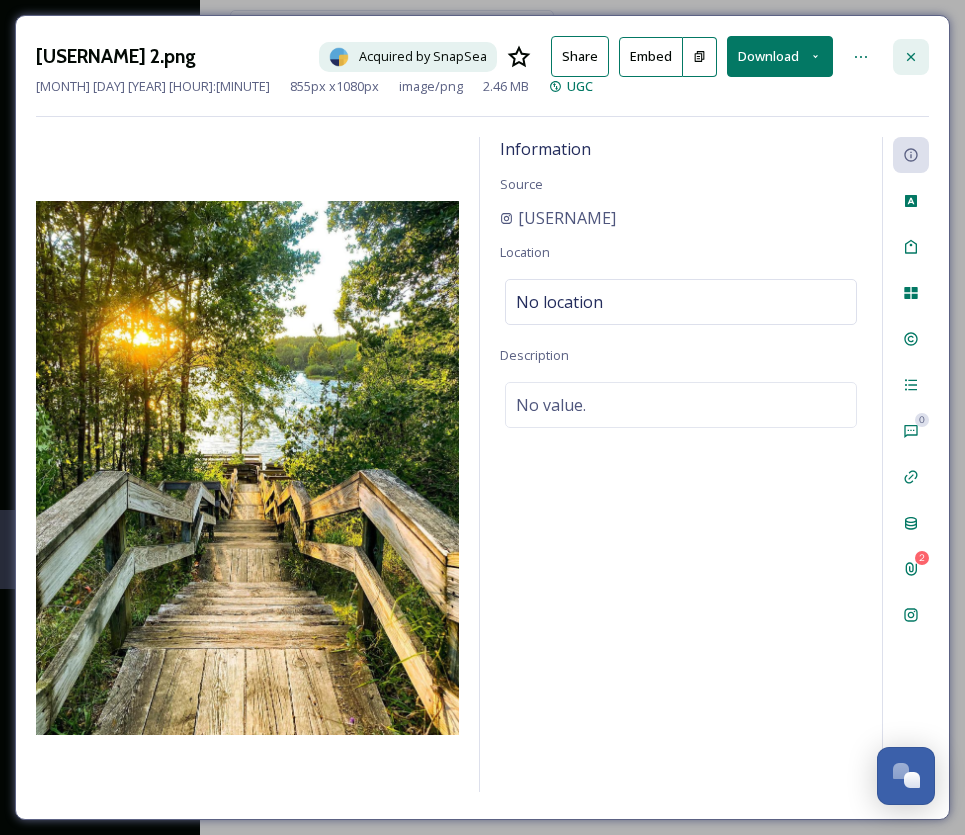 click 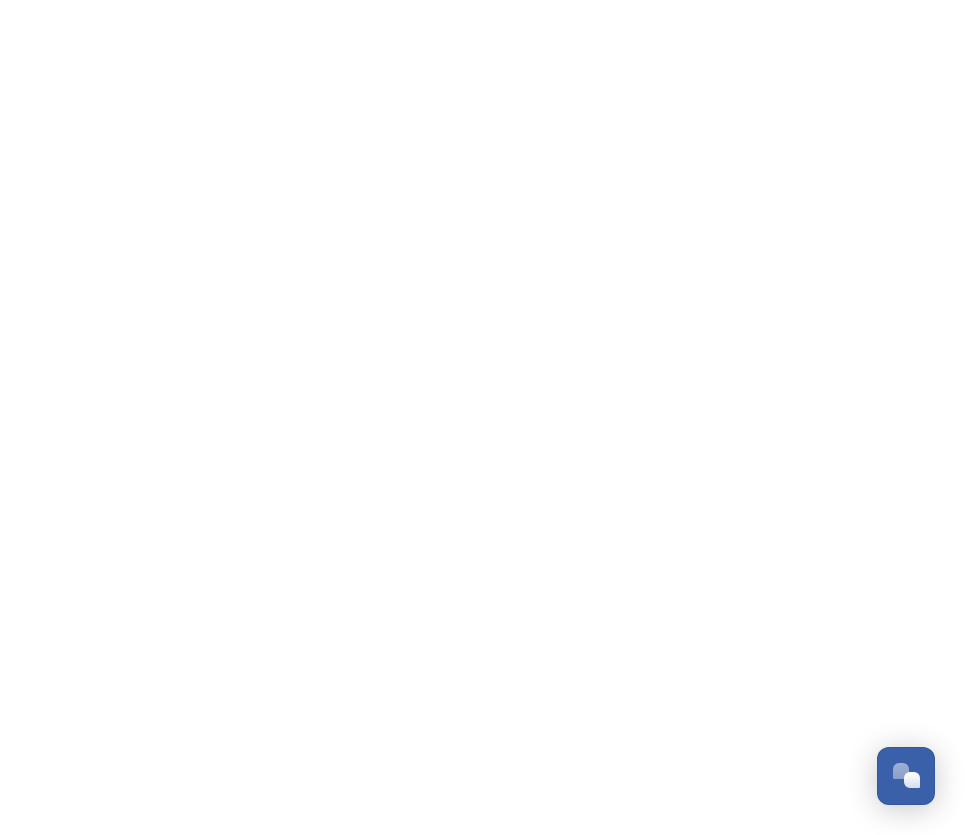 scroll, scrollTop: 0, scrollLeft: 0, axis: both 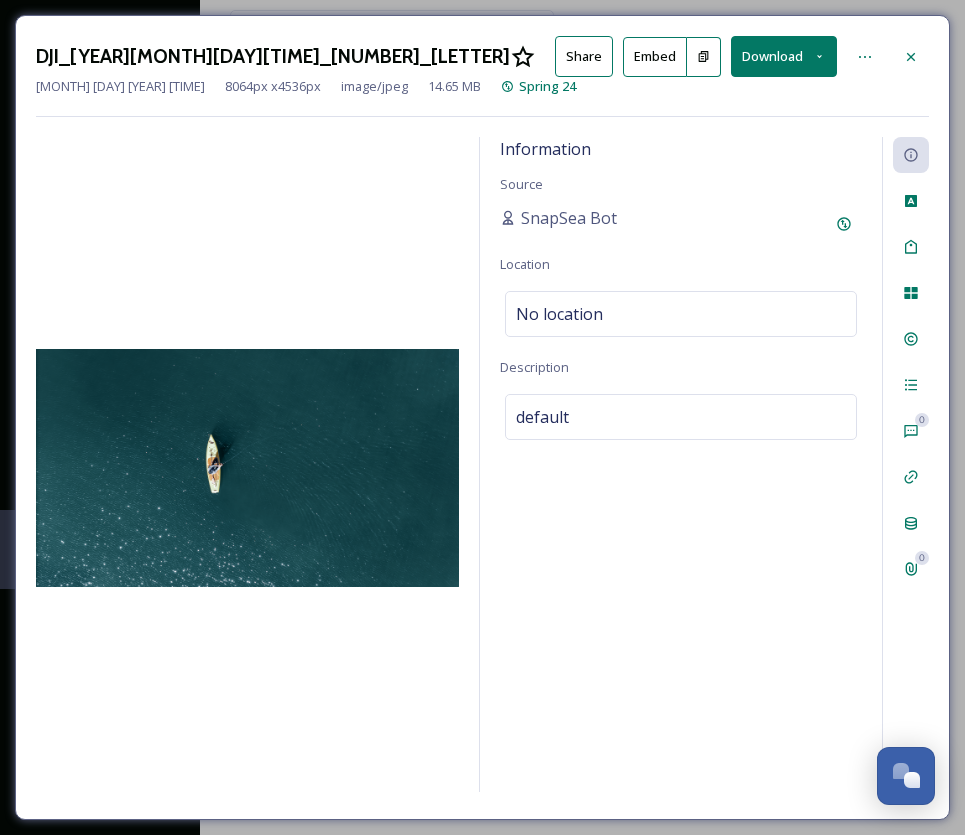 click on "Download" at bounding box center [784, 56] 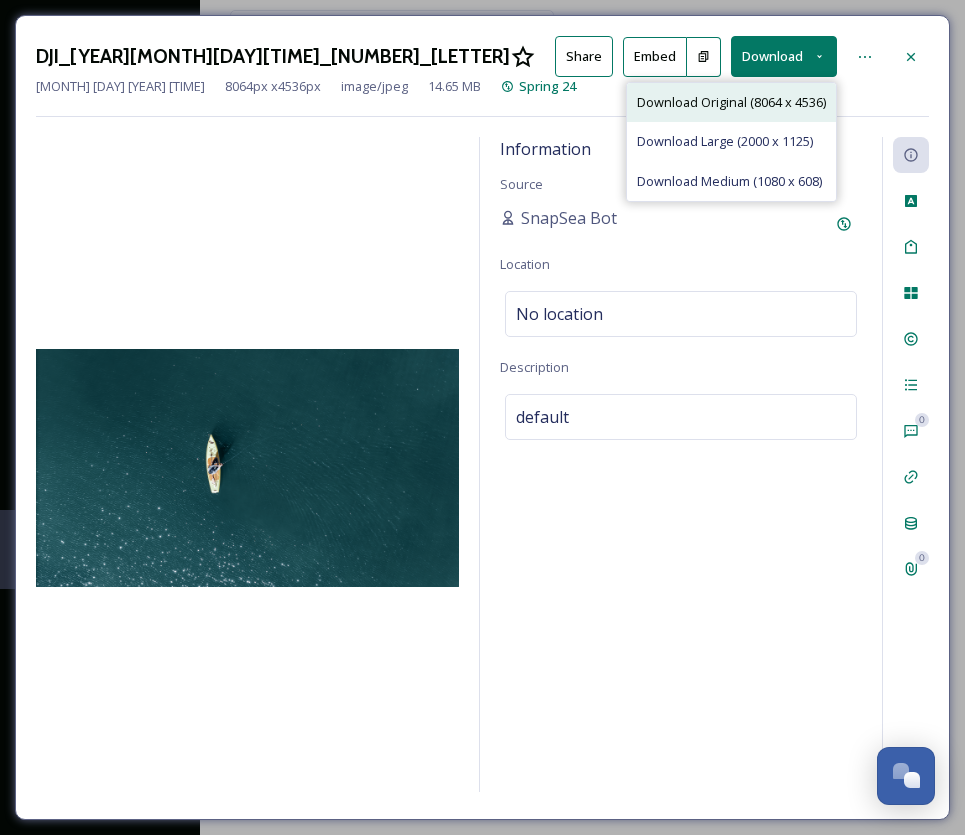 click on "Download Original (8064 x 4536)" at bounding box center (731, 102) 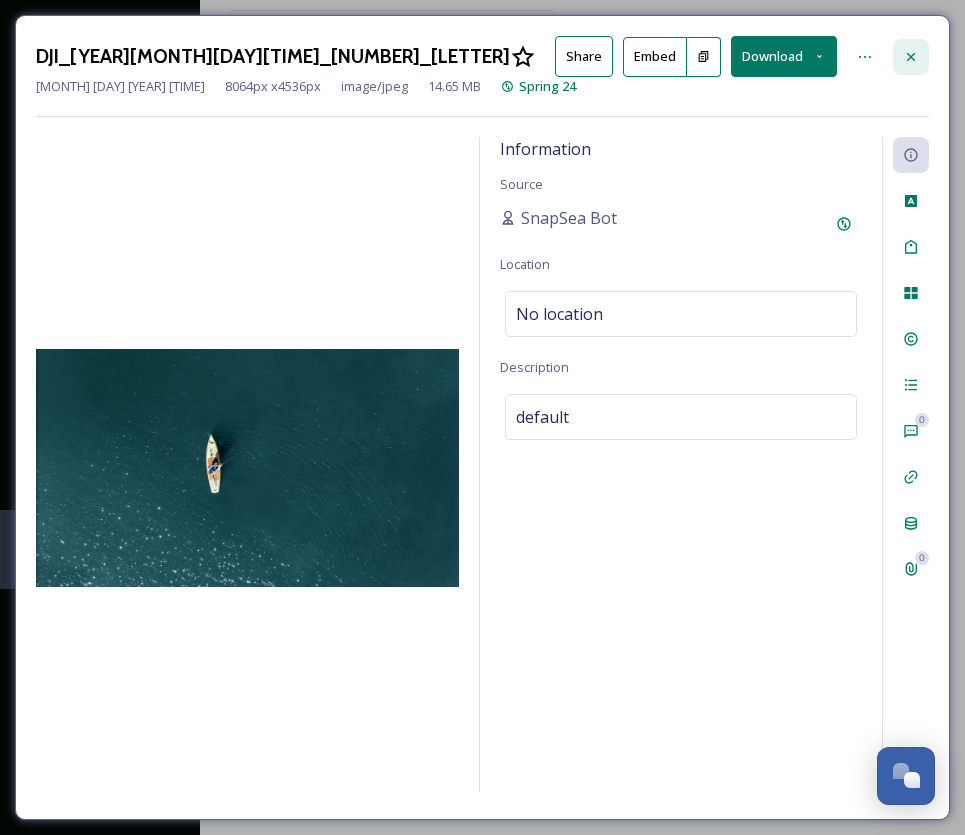 click 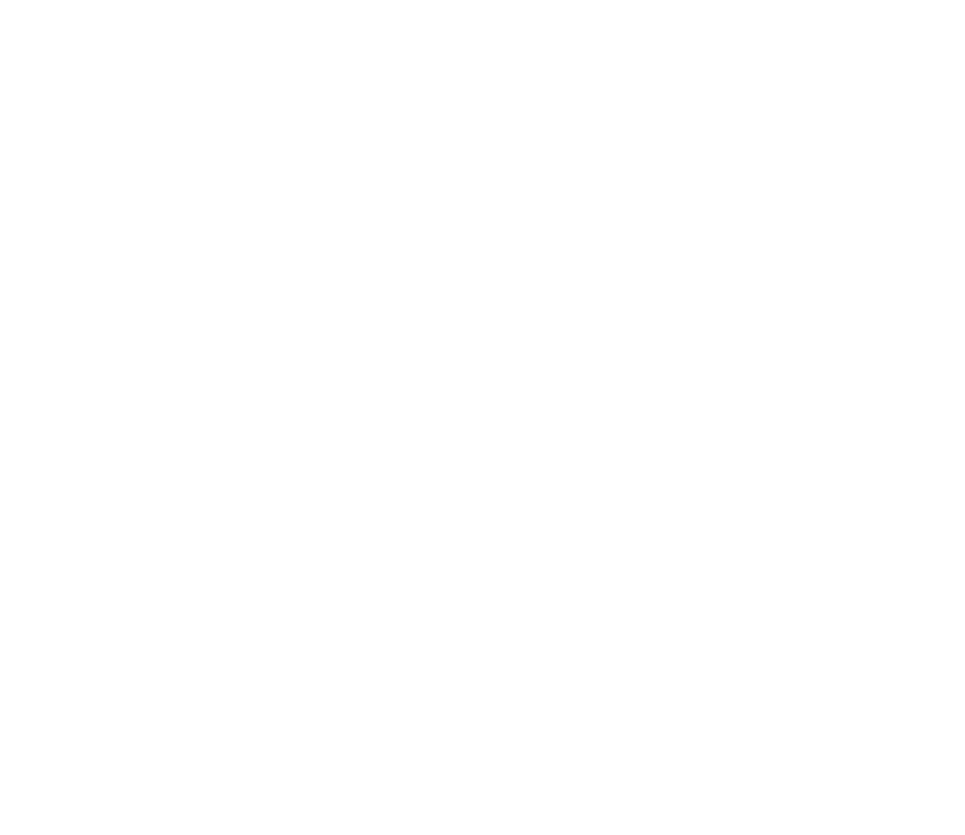 scroll, scrollTop: 0, scrollLeft: 0, axis: both 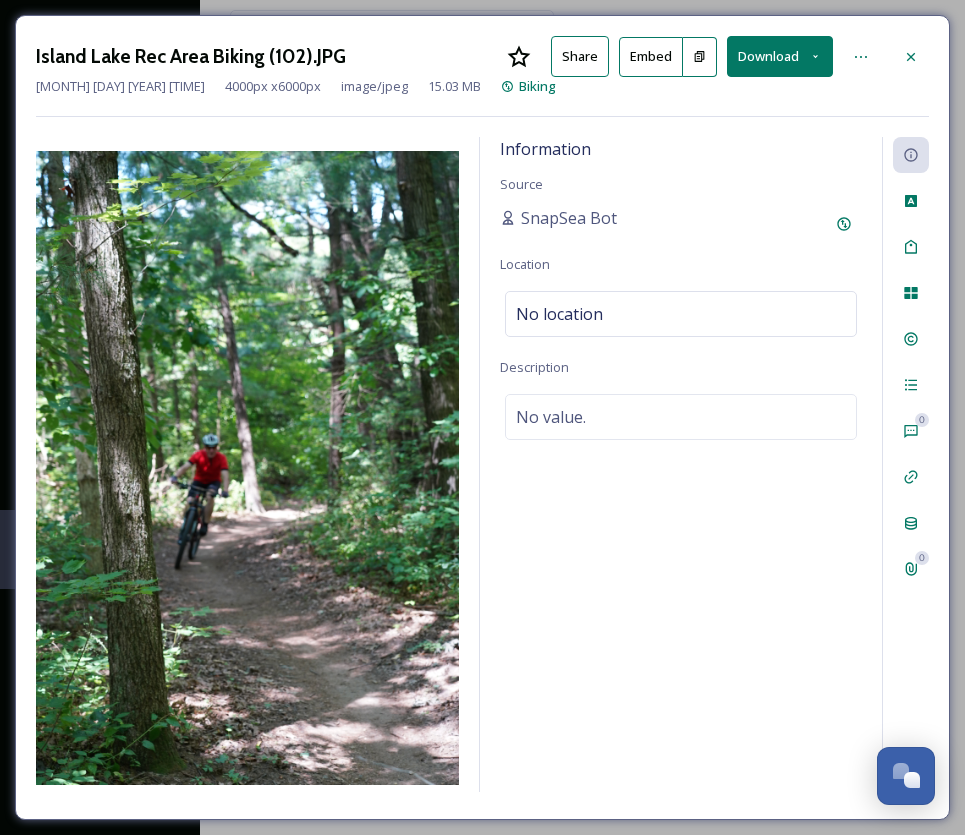 click on "Download" at bounding box center [780, 56] 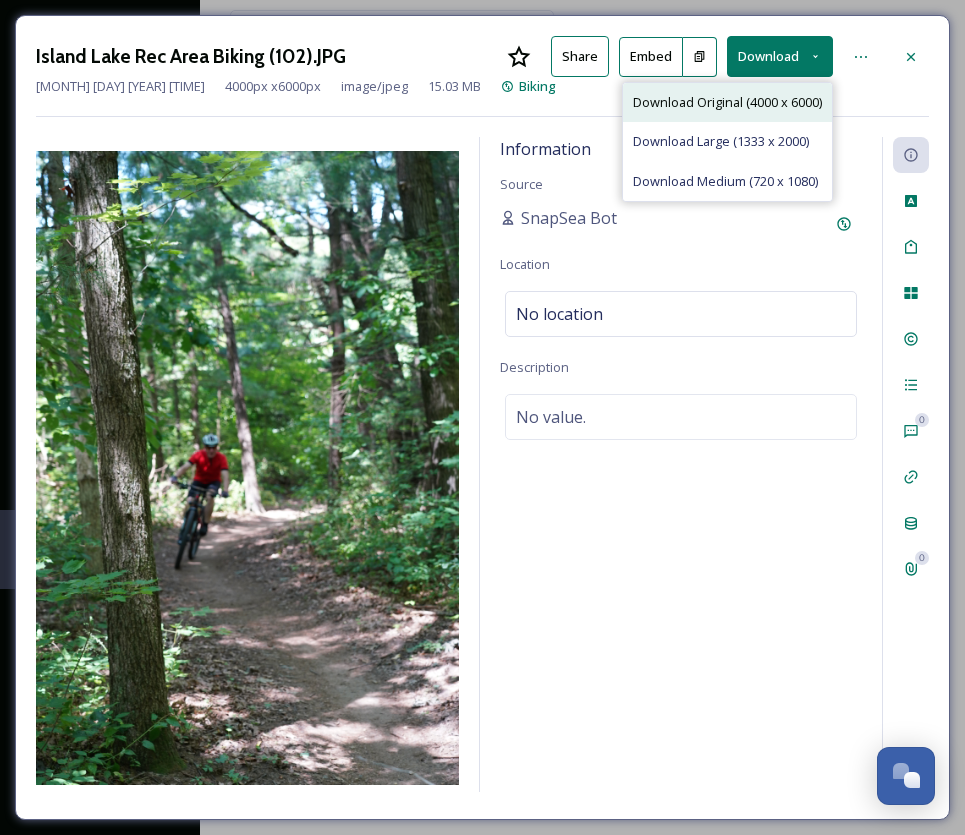 click on "Download Original (4000 x 6000)" at bounding box center (727, 102) 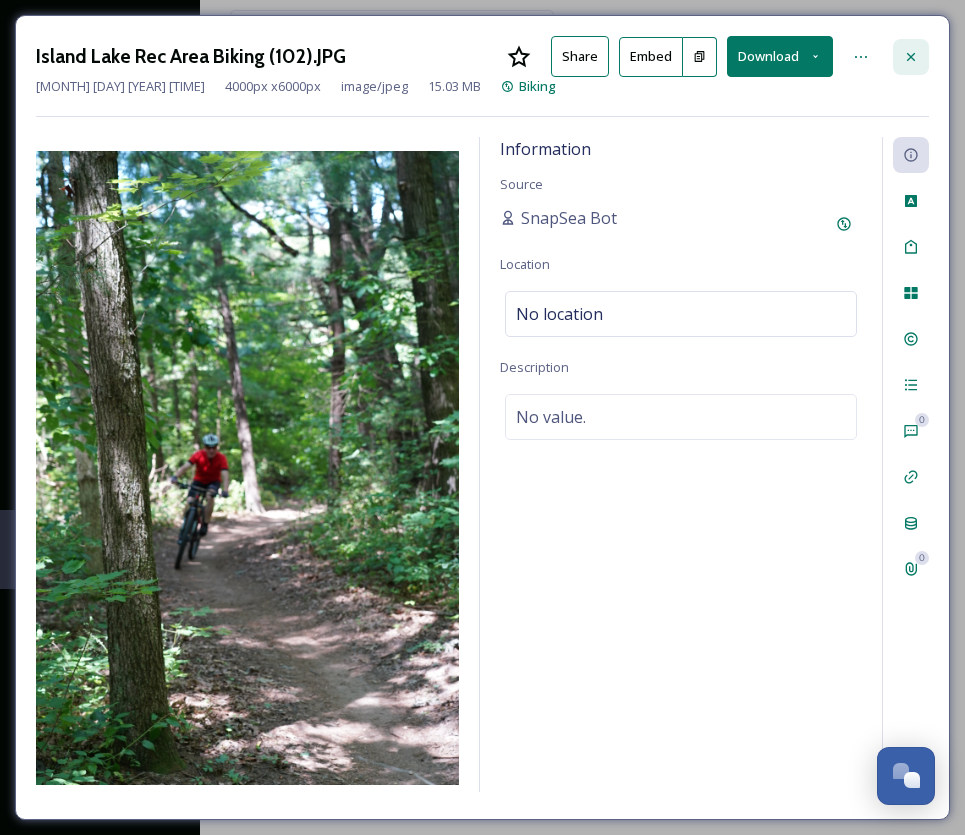 click 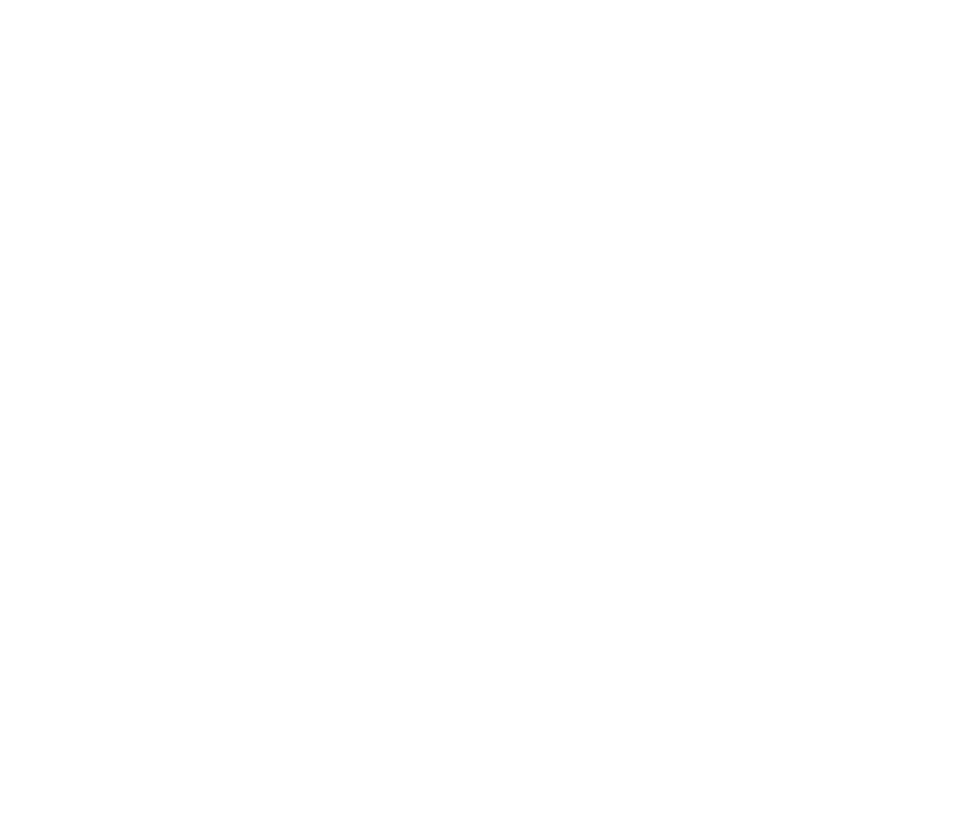 scroll, scrollTop: 0, scrollLeft: 0, axis: both 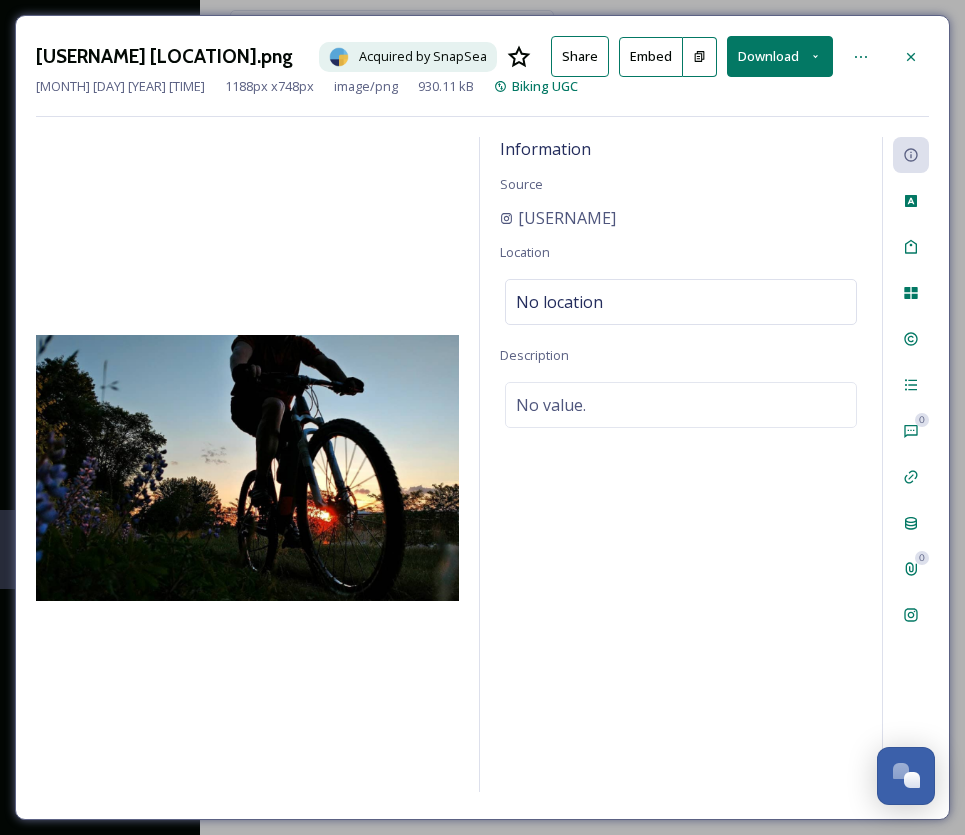 click on "Download" at bounding box center (780, 56) 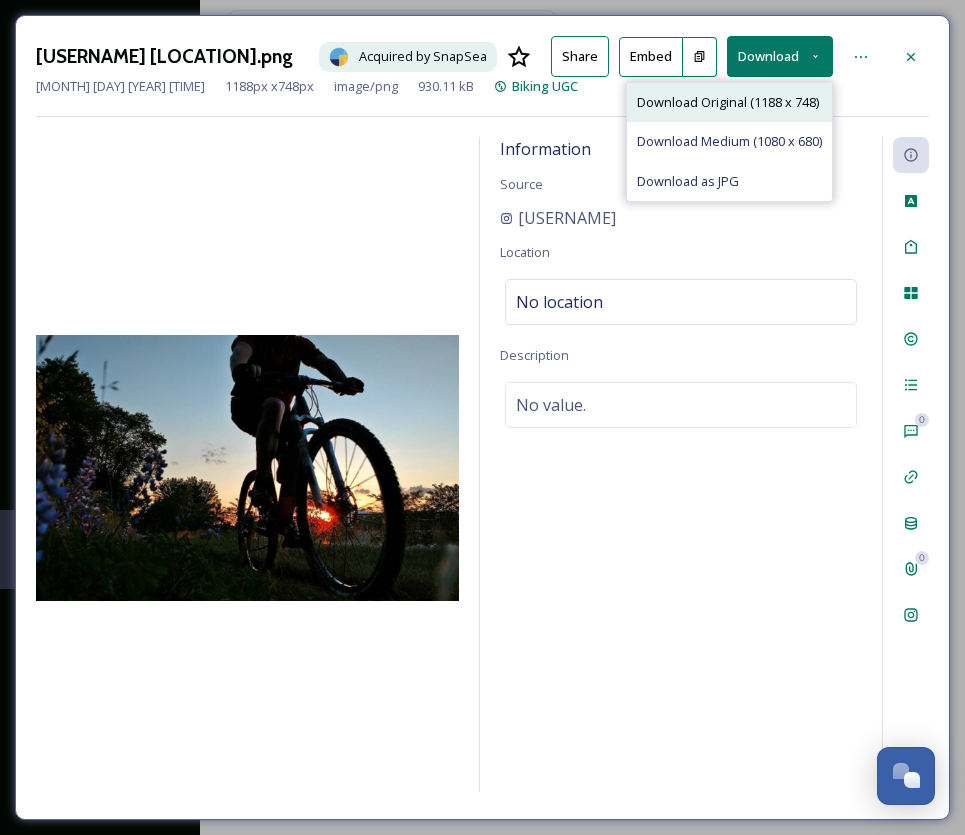 click on "Download Original (1188 x 748)" at bounding box center (728, 102) 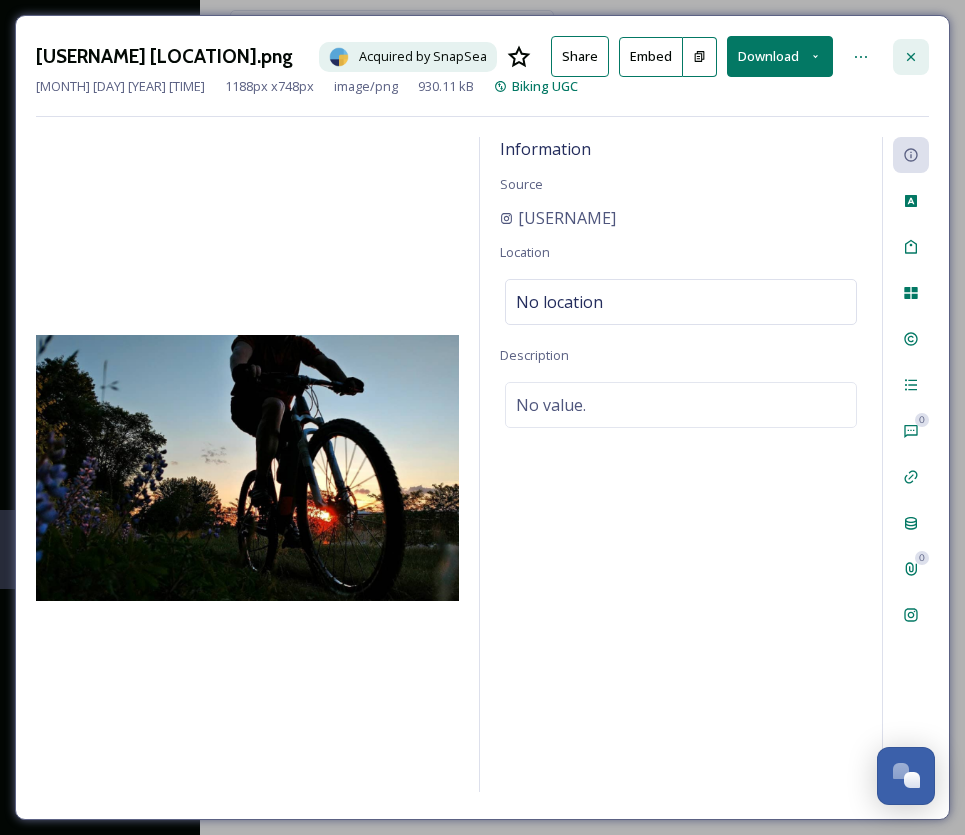 click 